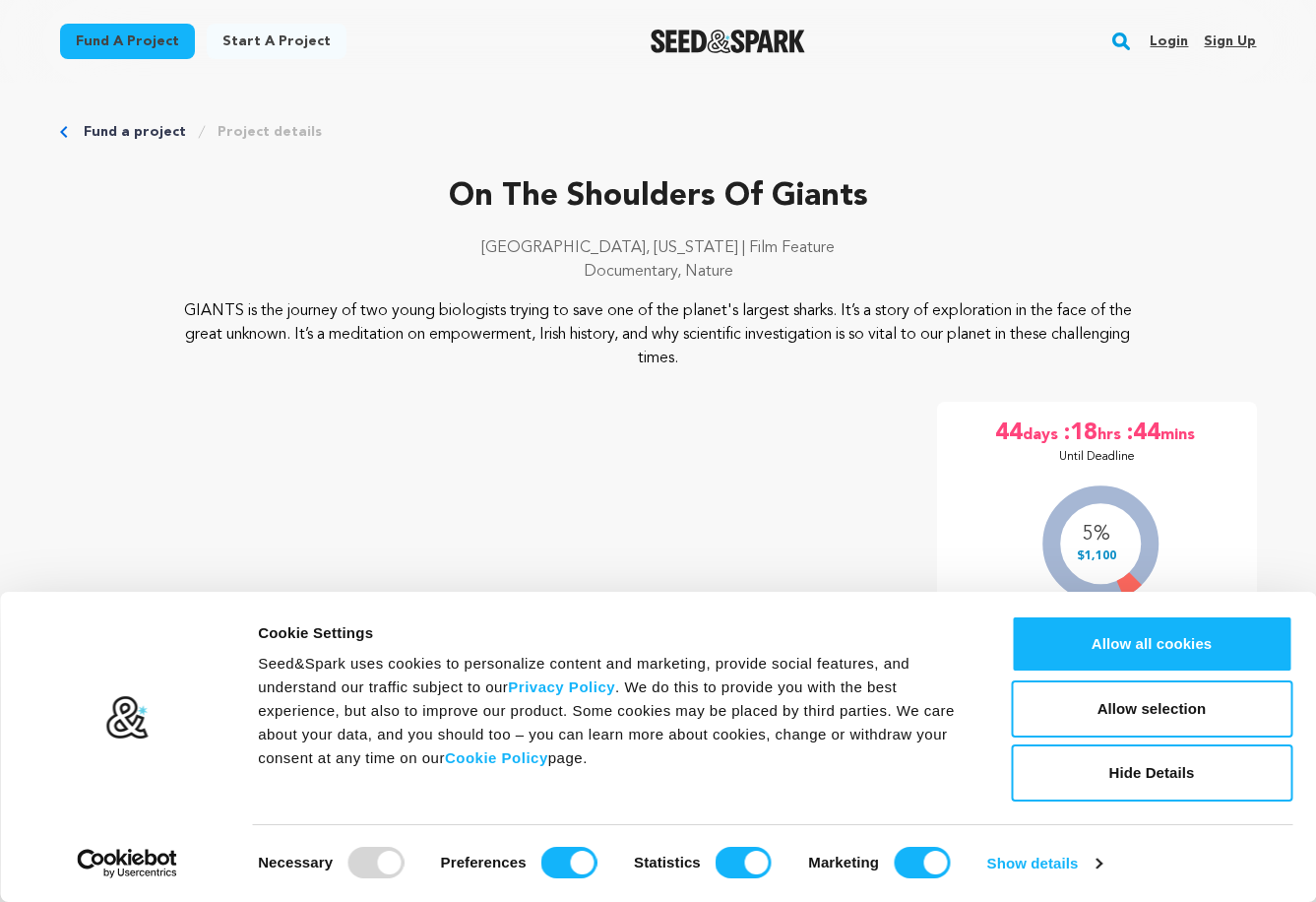 scroll, scrollTop: 0, scrollLeft: 0, axis: both 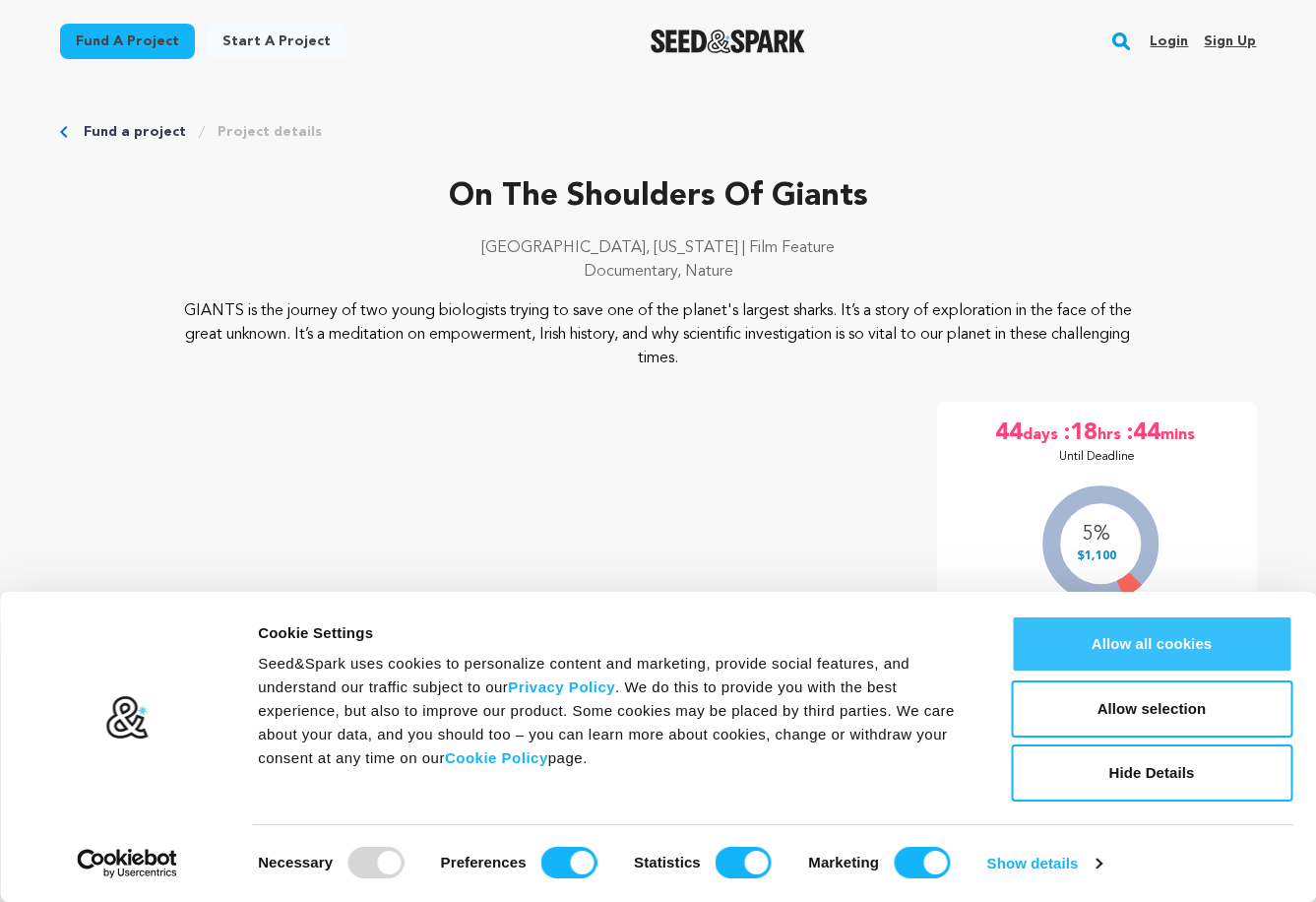 click on "Allow all cookies" at bounding box center [1152, 644] 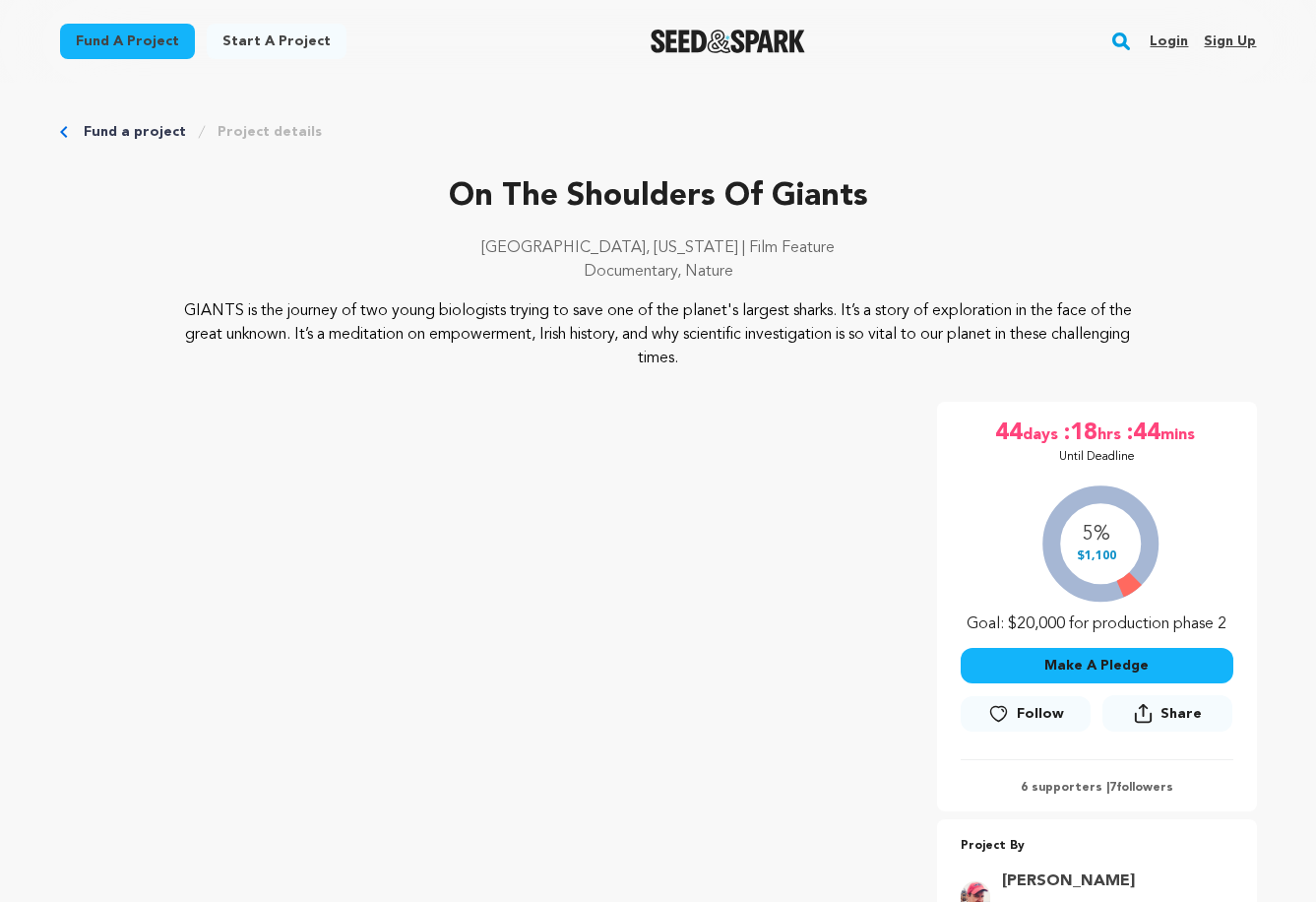 click on "Make A Pledge" at bounding box center (1097, 666) 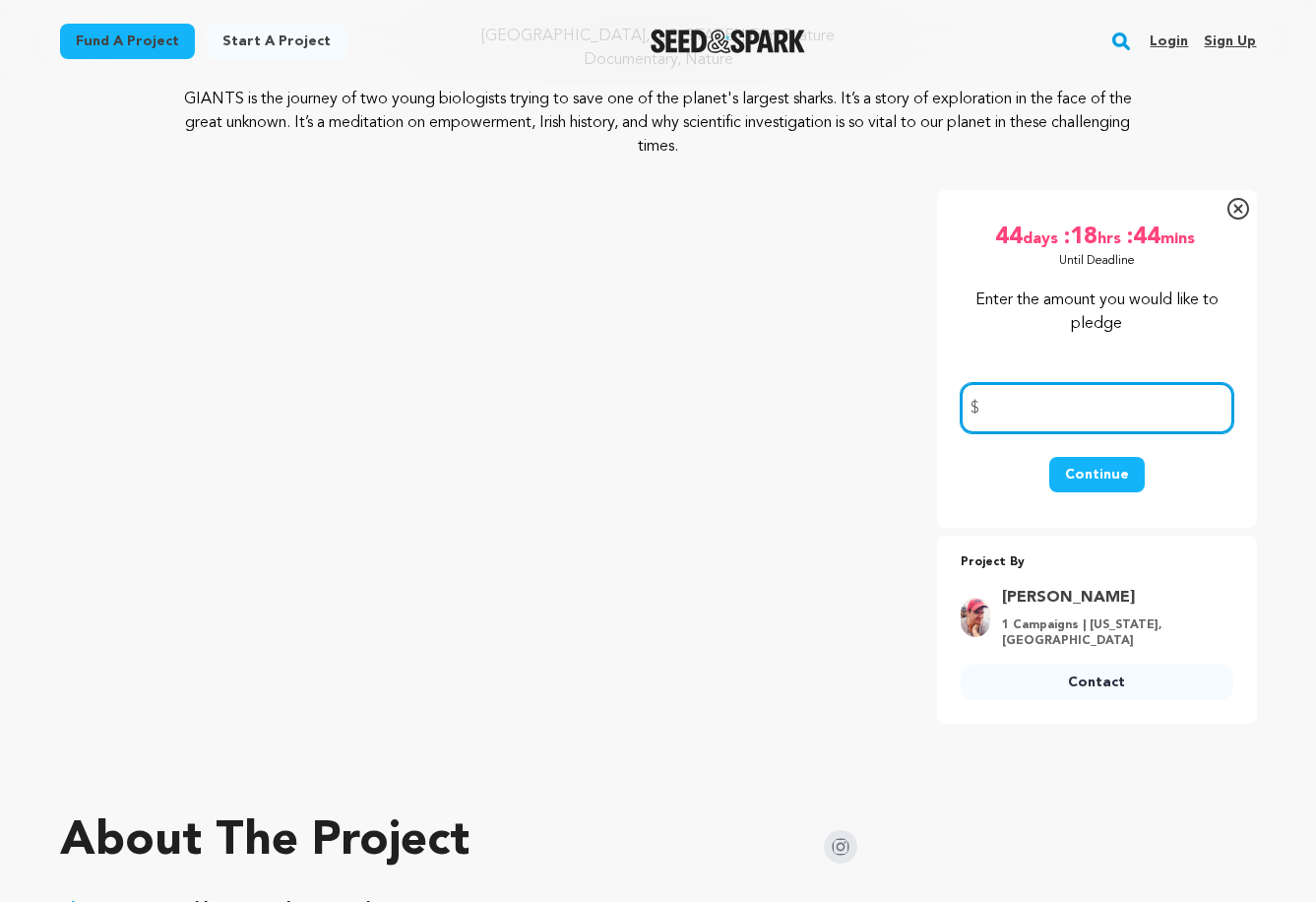 scroll, scrollTop: 492, scrollLeft: 0, axis: vertical 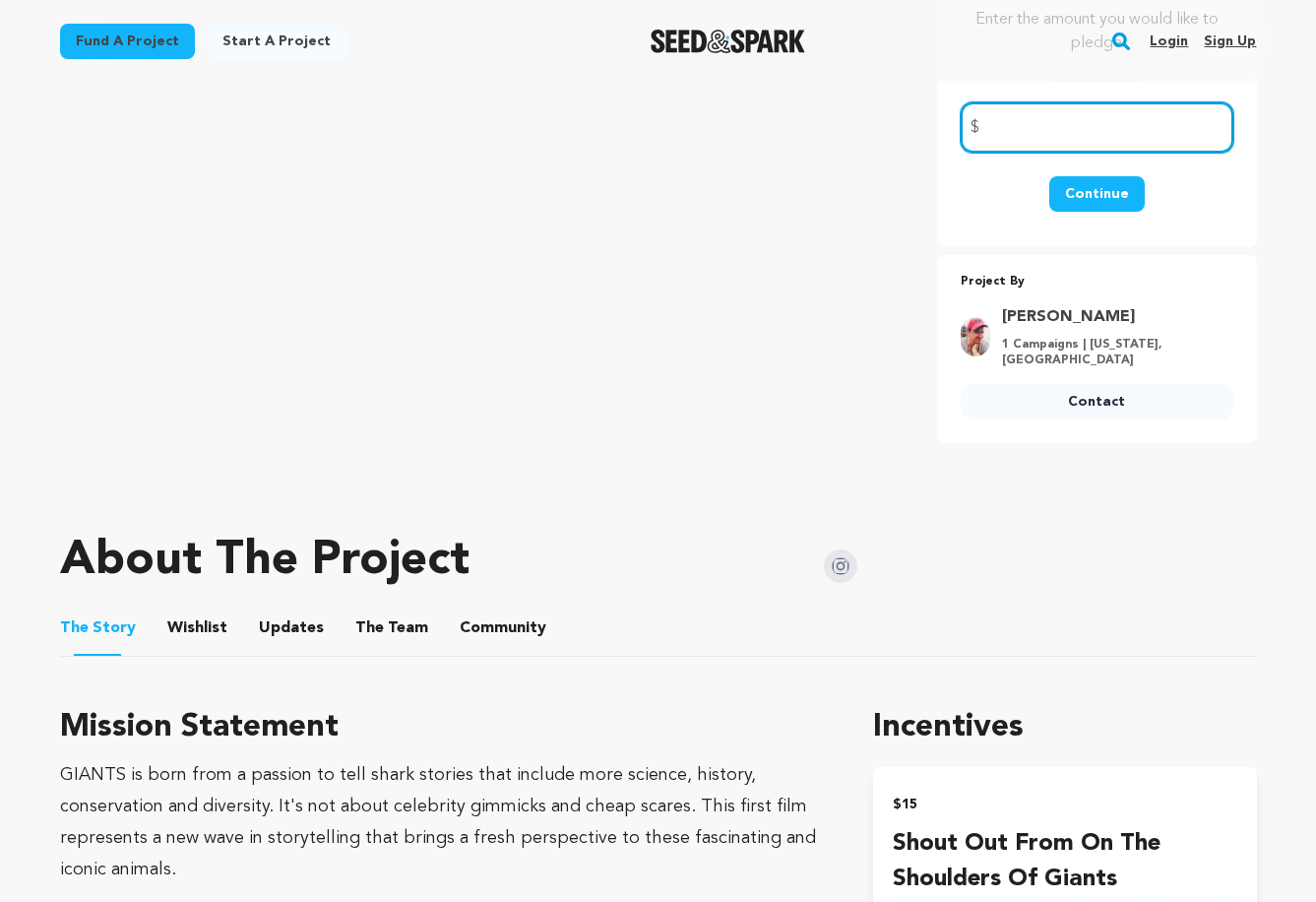click on "Wishlist" at bounding box center [197, 632] 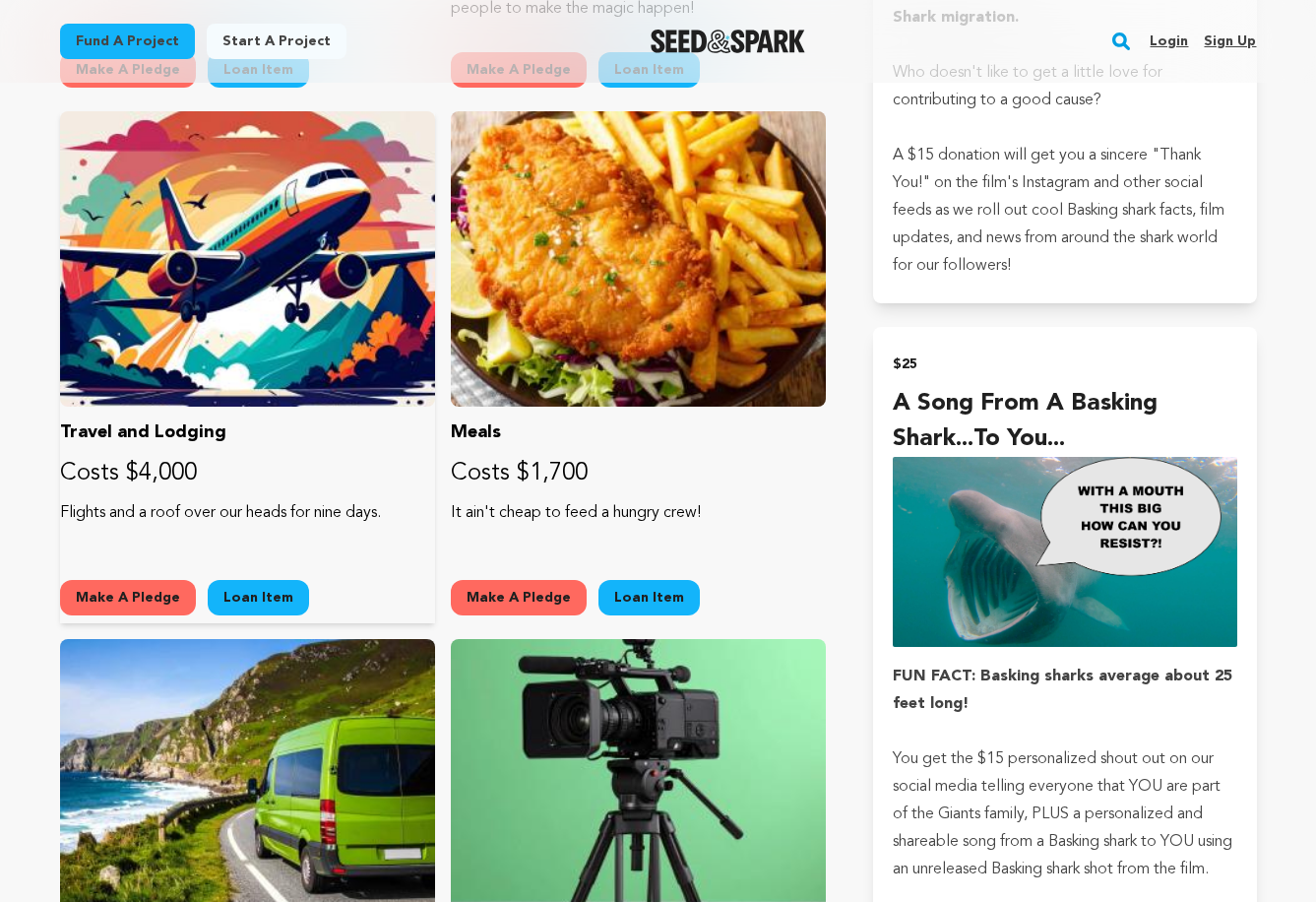 scroll, scrollTop: 1477, scrollLeft: 0, axis: vertical 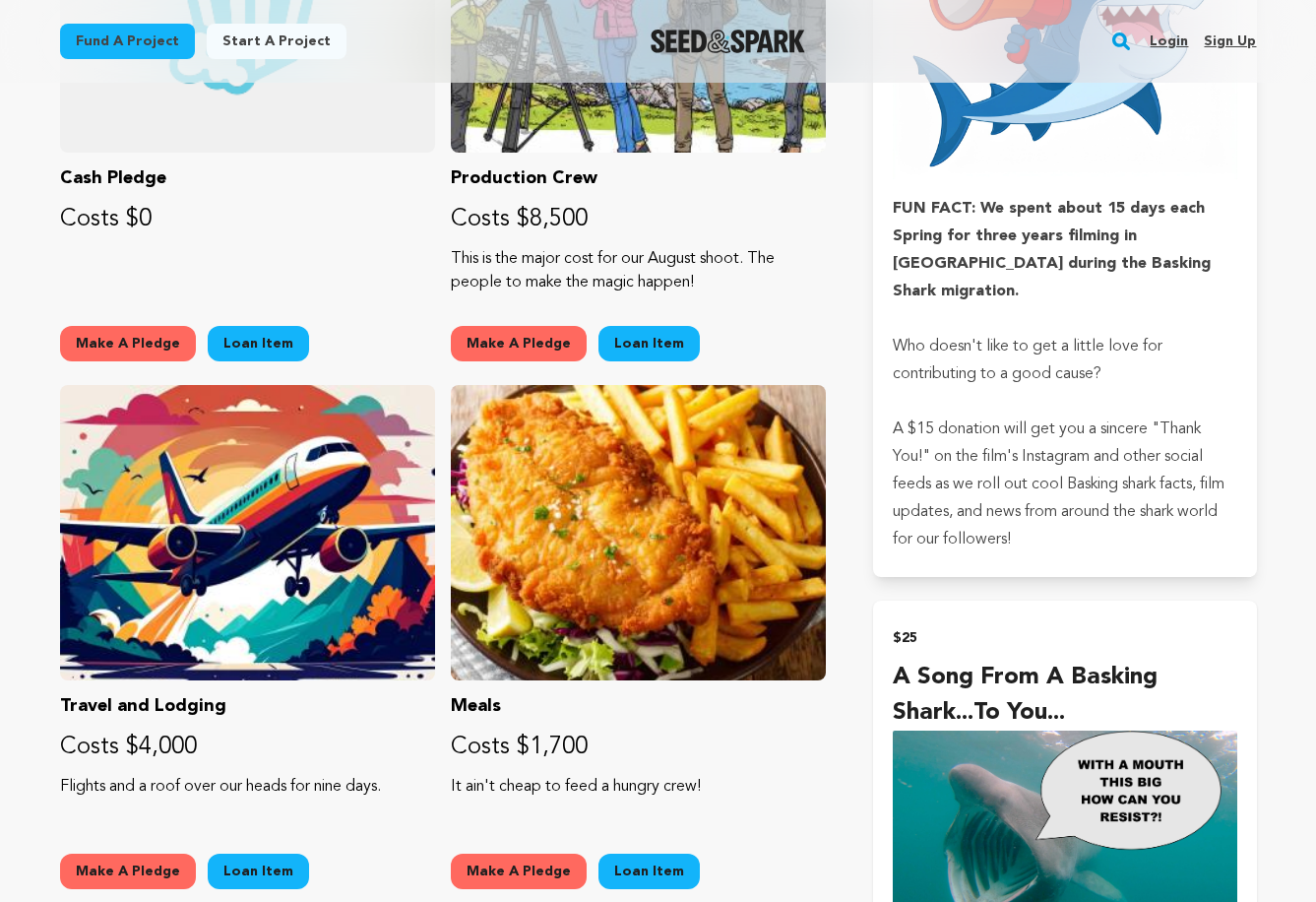 click at bounding box center [1064, 825] 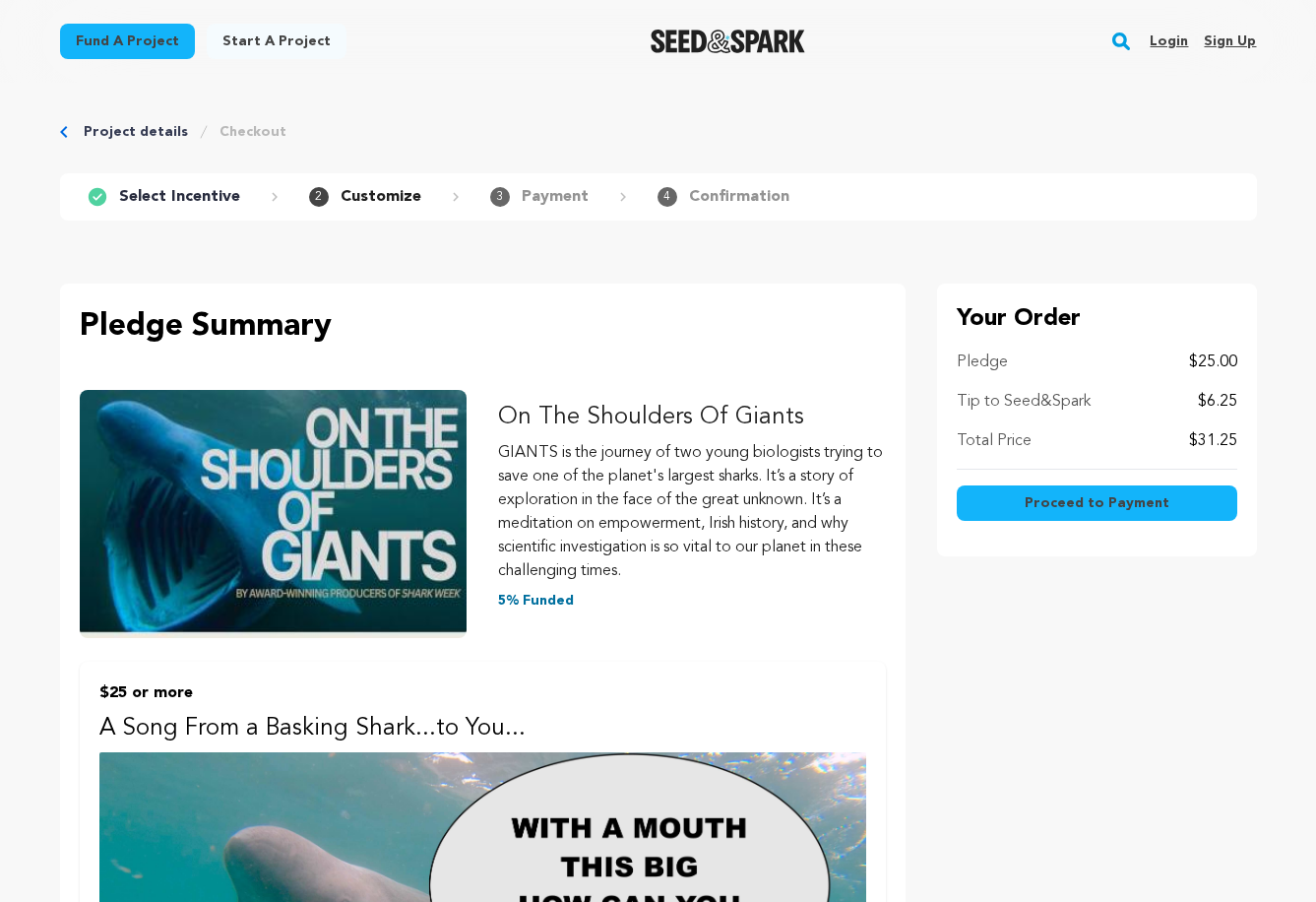 scroll, scrollTop: 0, scrollLeft: 0, axis: both 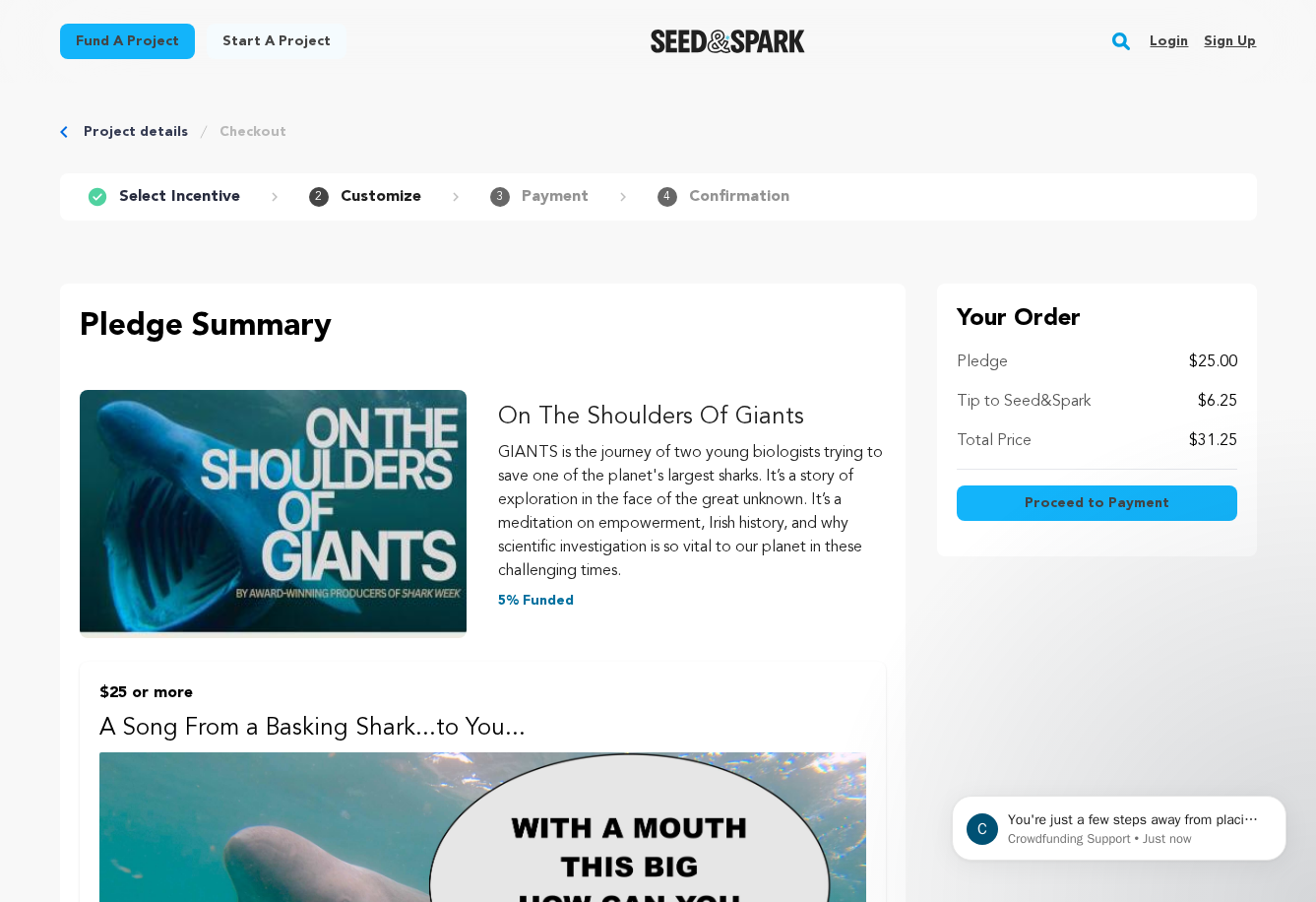 click on "Project details" at bounding box center [136, 132] 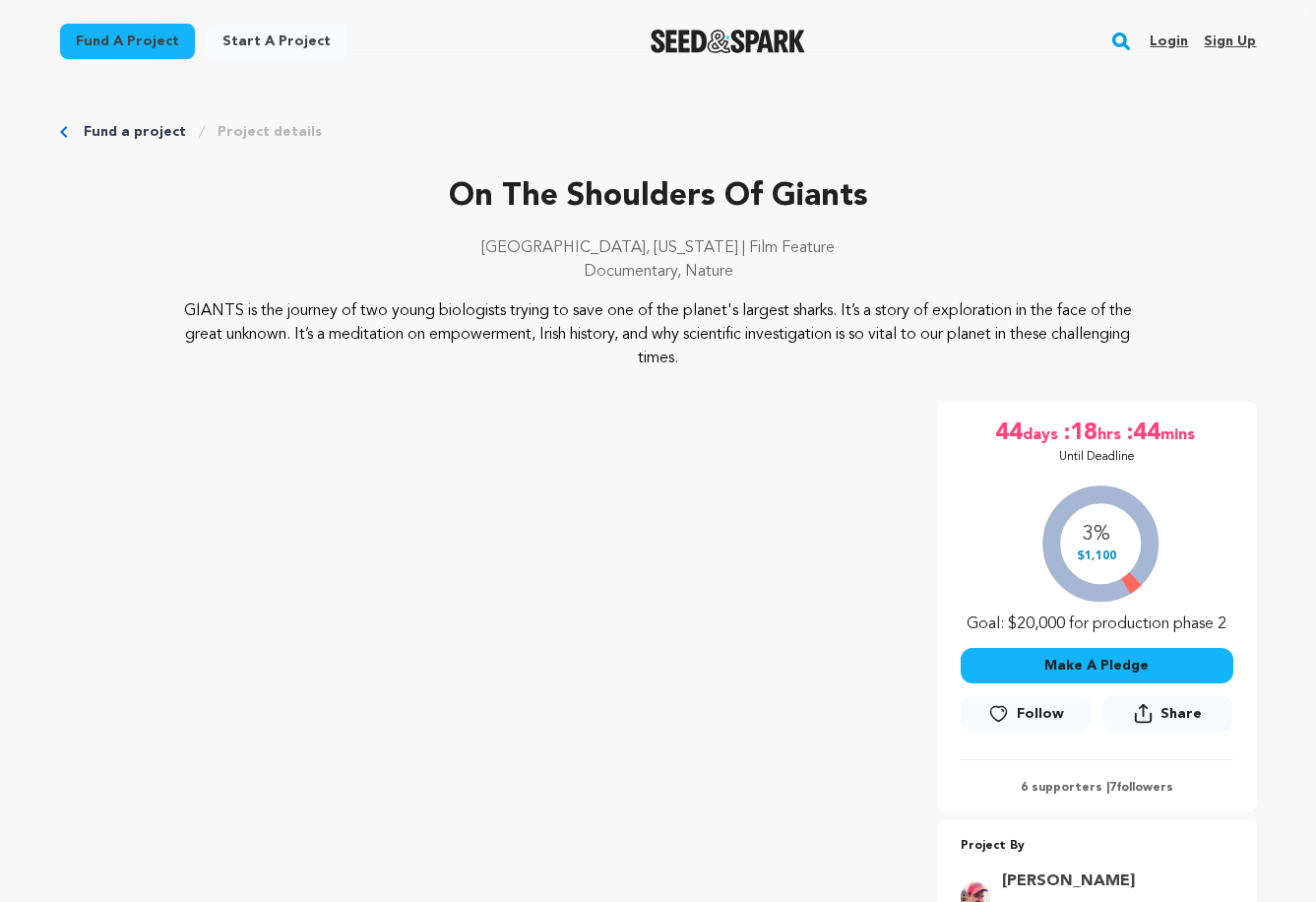 scroll, scrollTop: 0, scrollLeft: 0, axis: both 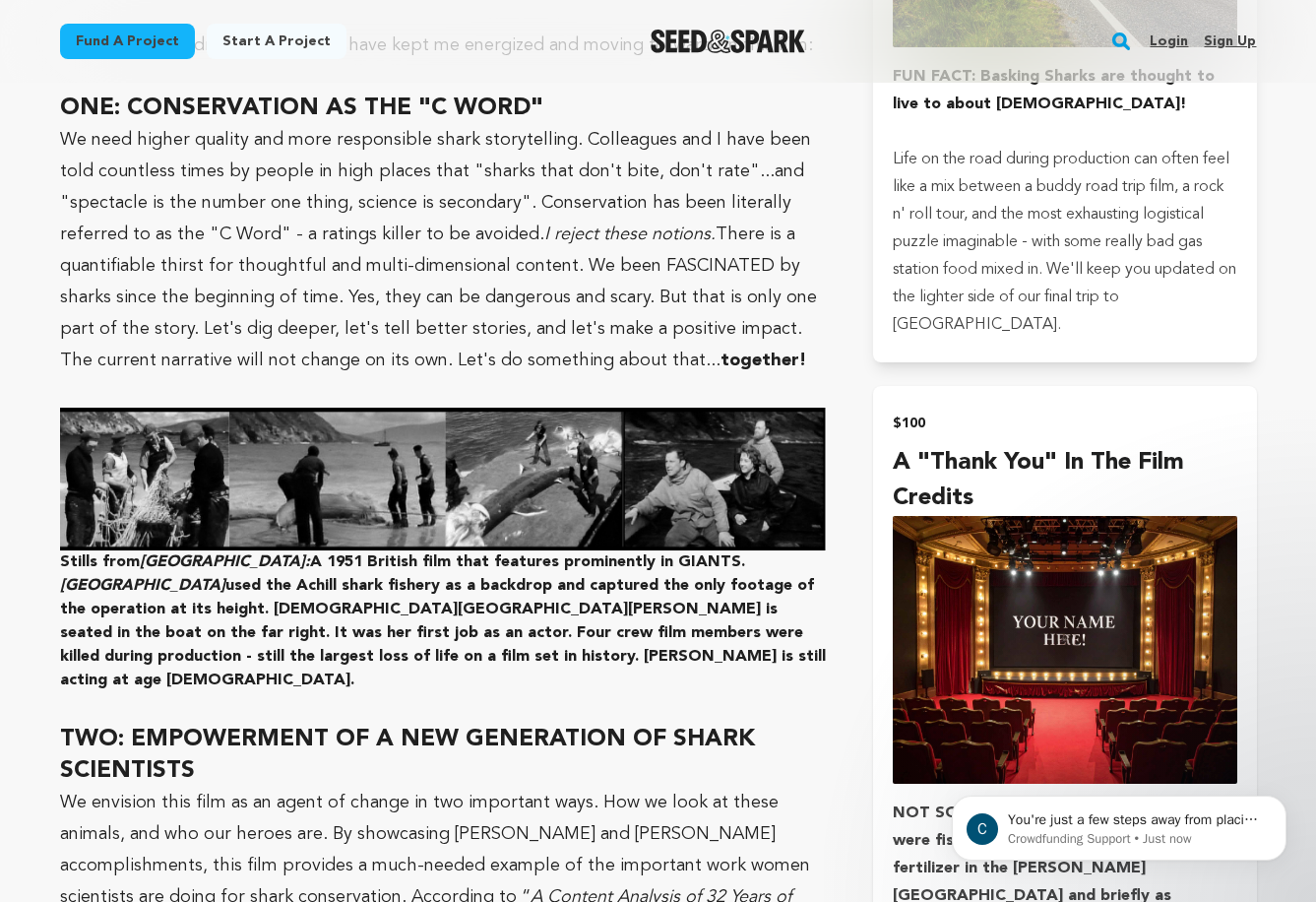 click on "A "Thank You" In The Film Credits" at bounding box center [1064, 481] 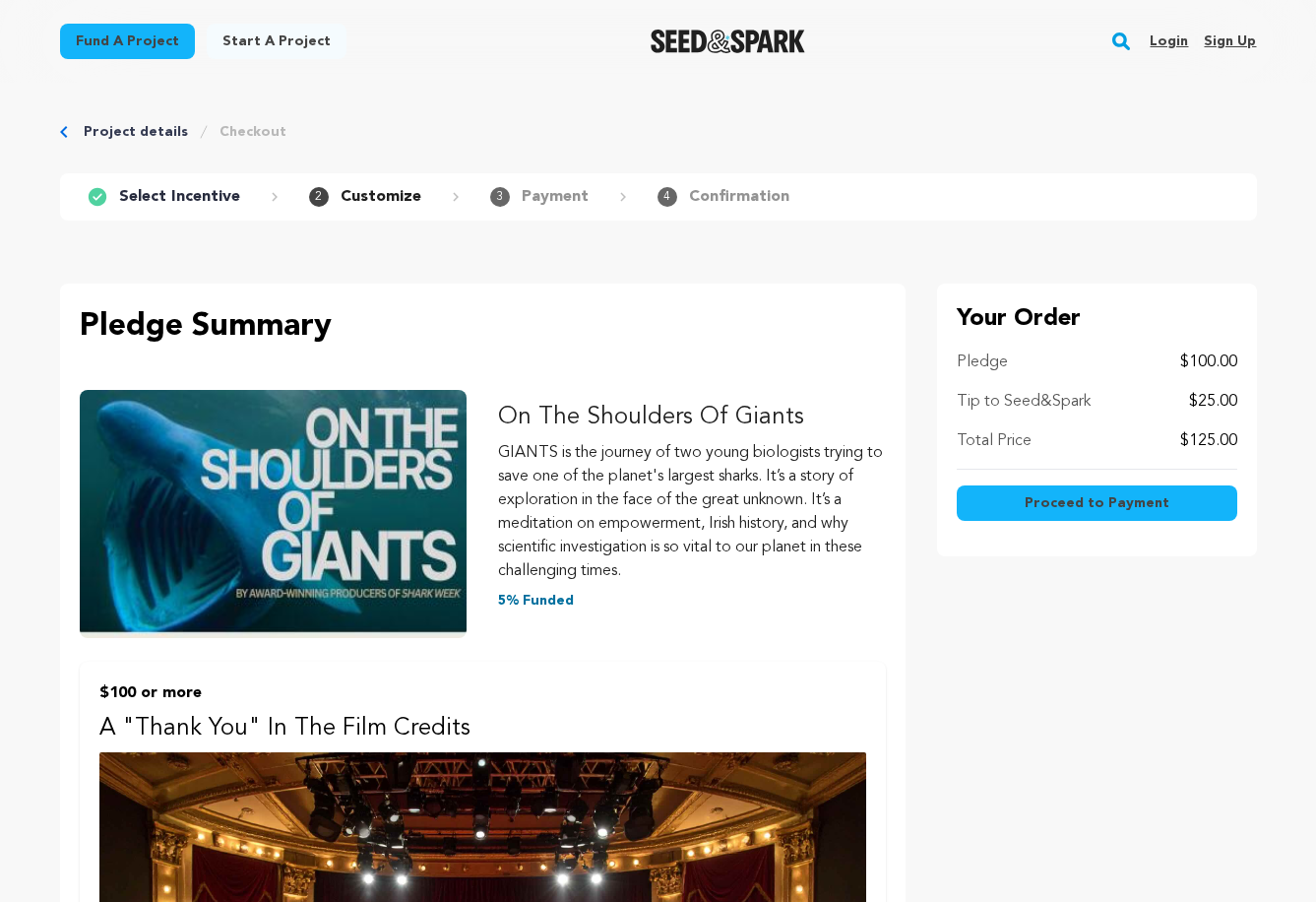 scroll, scrollTop: 0, scrollLeft: 0, axis: both 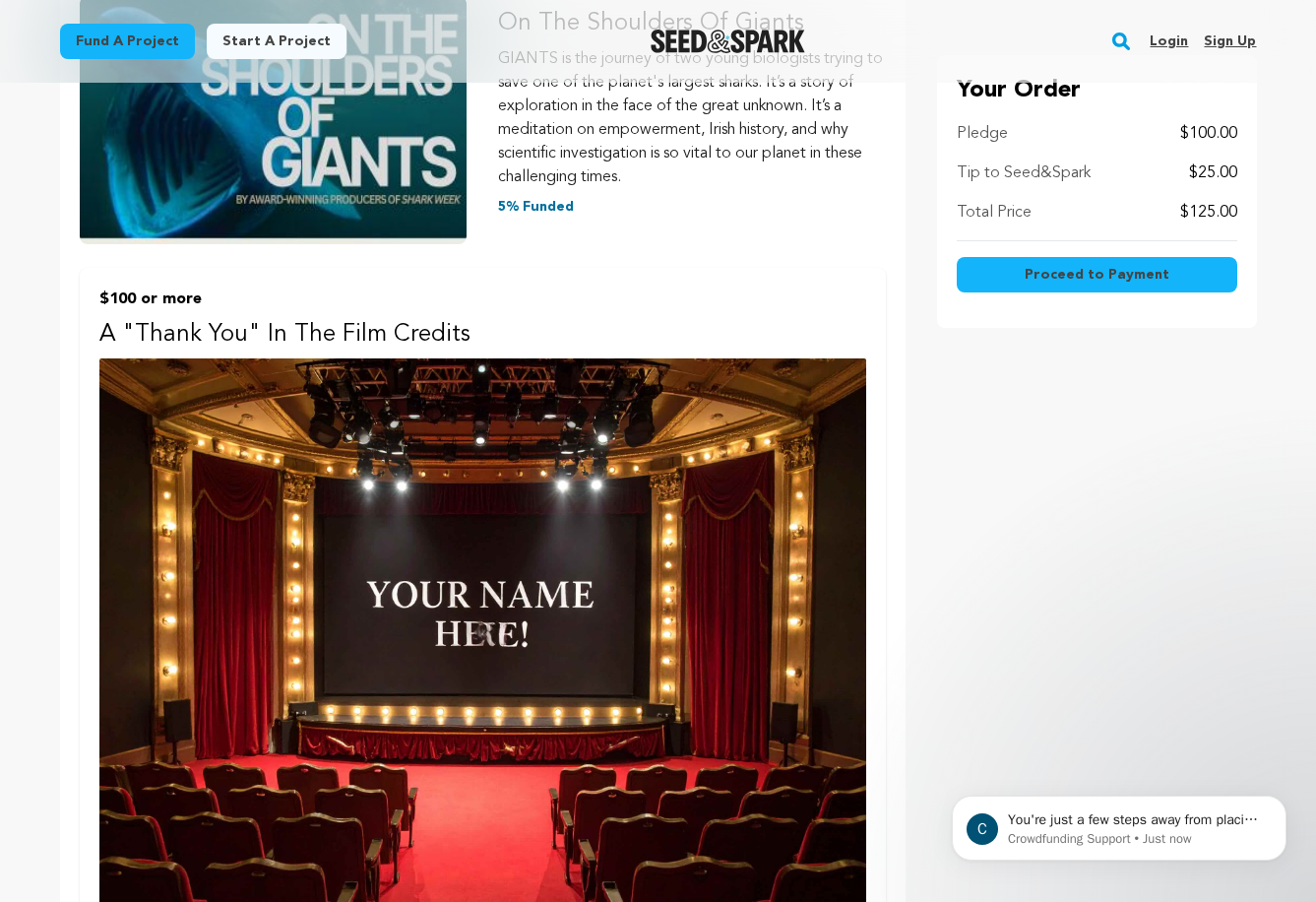 click on "Proceed to Payment" at bounding box center [1097, 275] 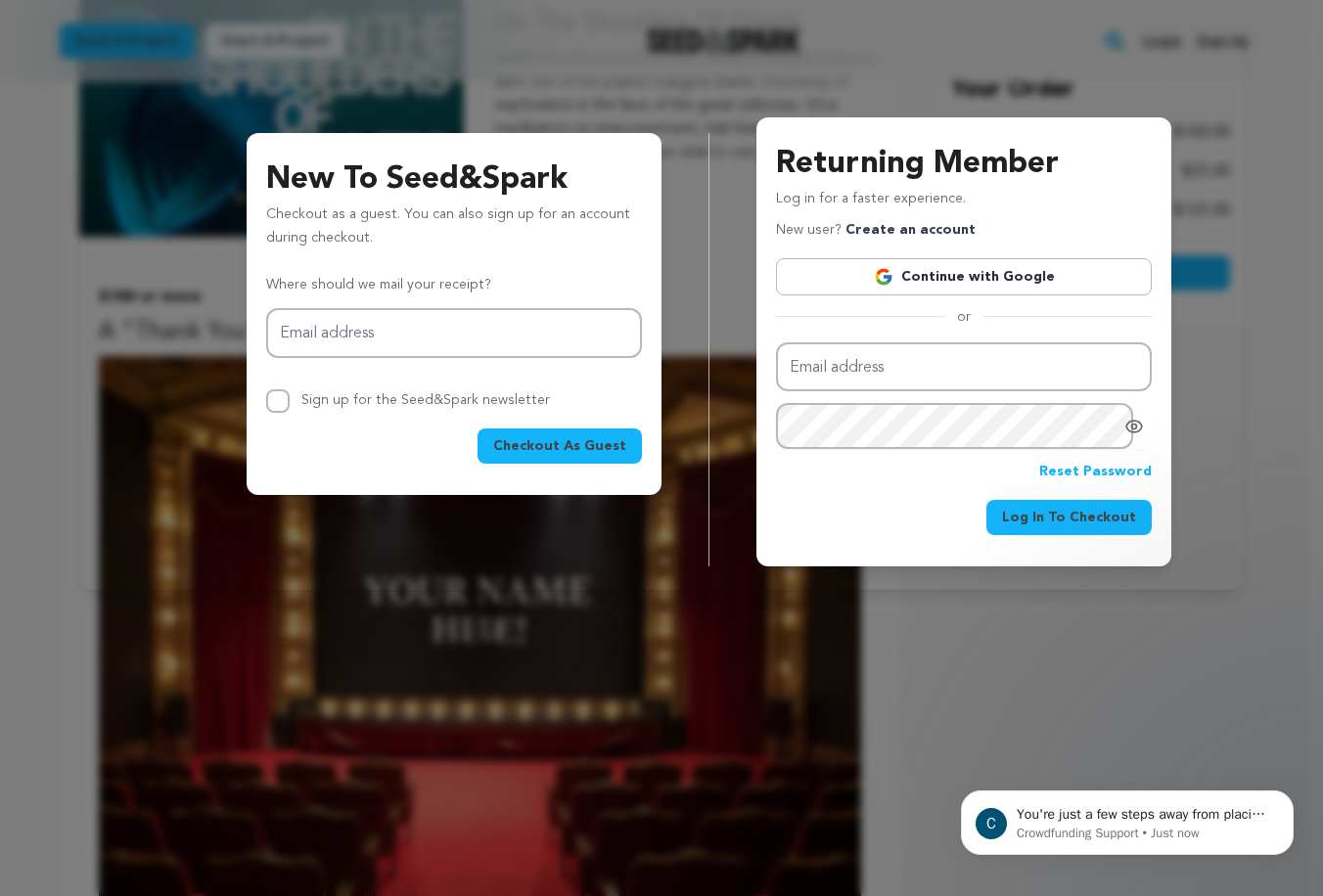 click on "New To Seed&Spark
Checkout as a guest. You can also sign up for an account during checkout.
Where should we mail your receipt?
Email address
Sign up for the Seed&Spark newsletter
Checkout As Guest
Returning Member
Log in for a faster experience." at bounding box center [662, 302] 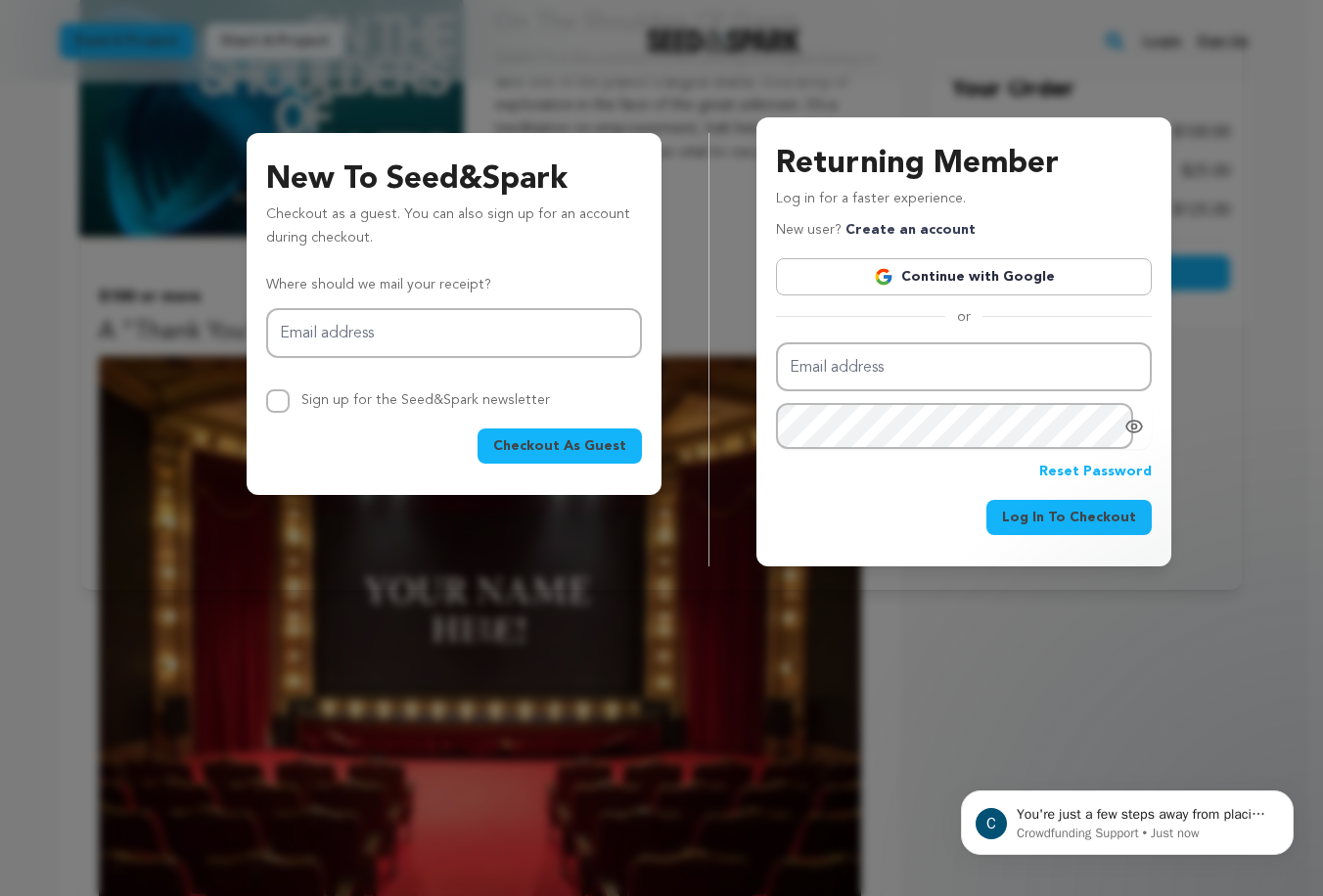 click at bounding box center (662, 448) 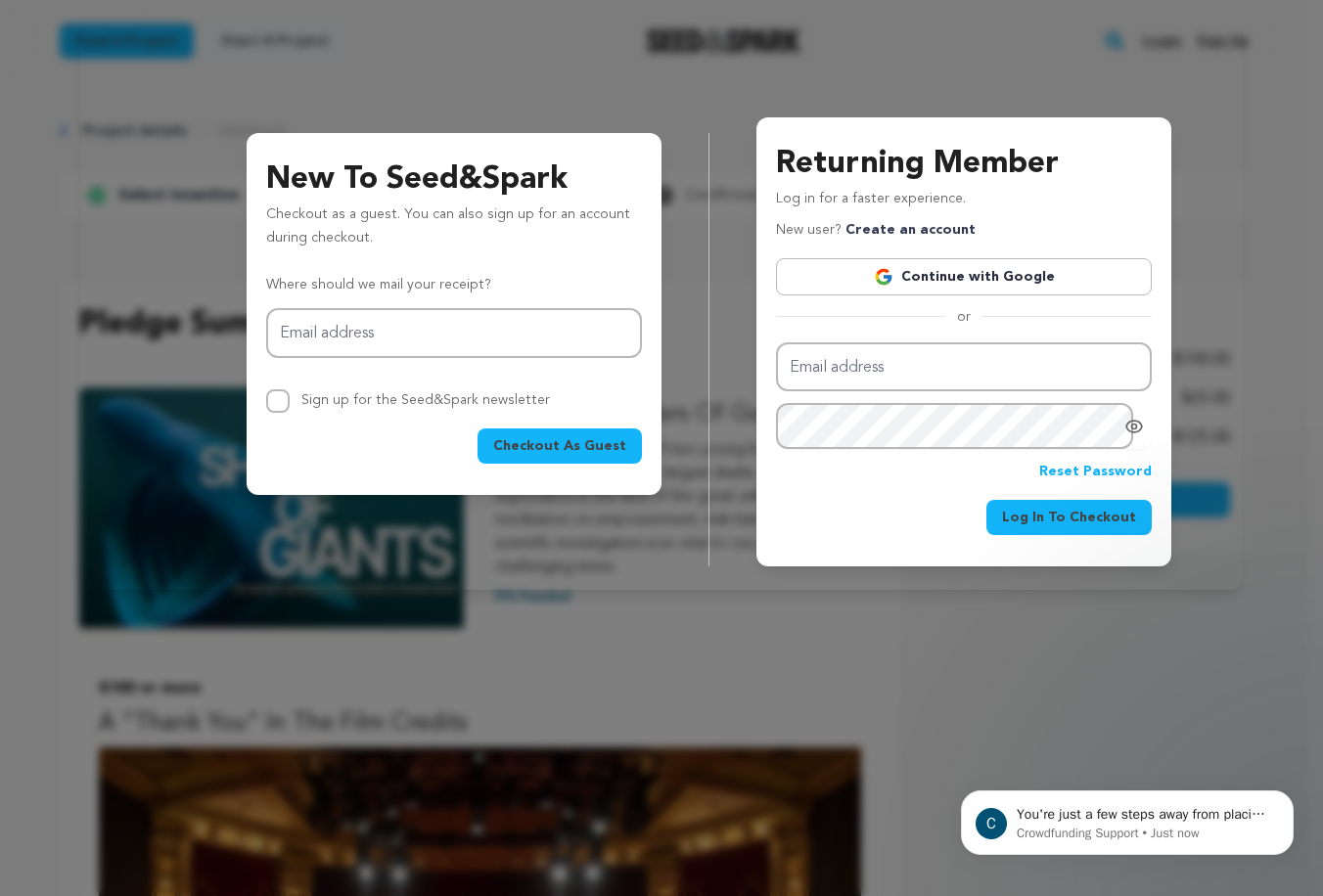 click on "New To Seed&Spark
Checkout as a guest. You can also sign up for an account during checkout.
Where should we mail your receipt?
Email address
Sign up for the Seed&Spark newsletter
Checkout As Guest
Returning Member
Log in for a faster experience." at bounding box center [662, 302] 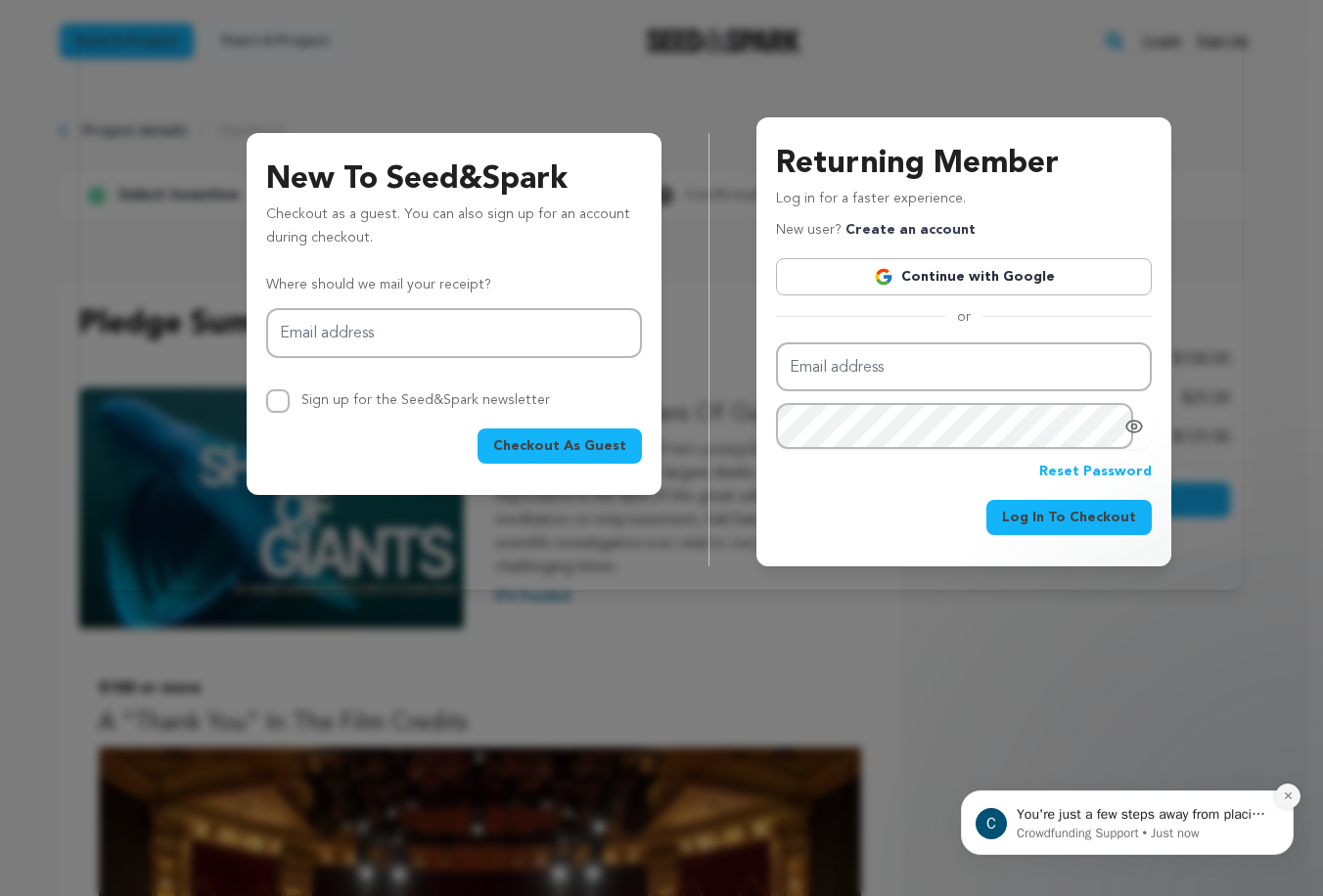 click at bounding box center (1288, 796) 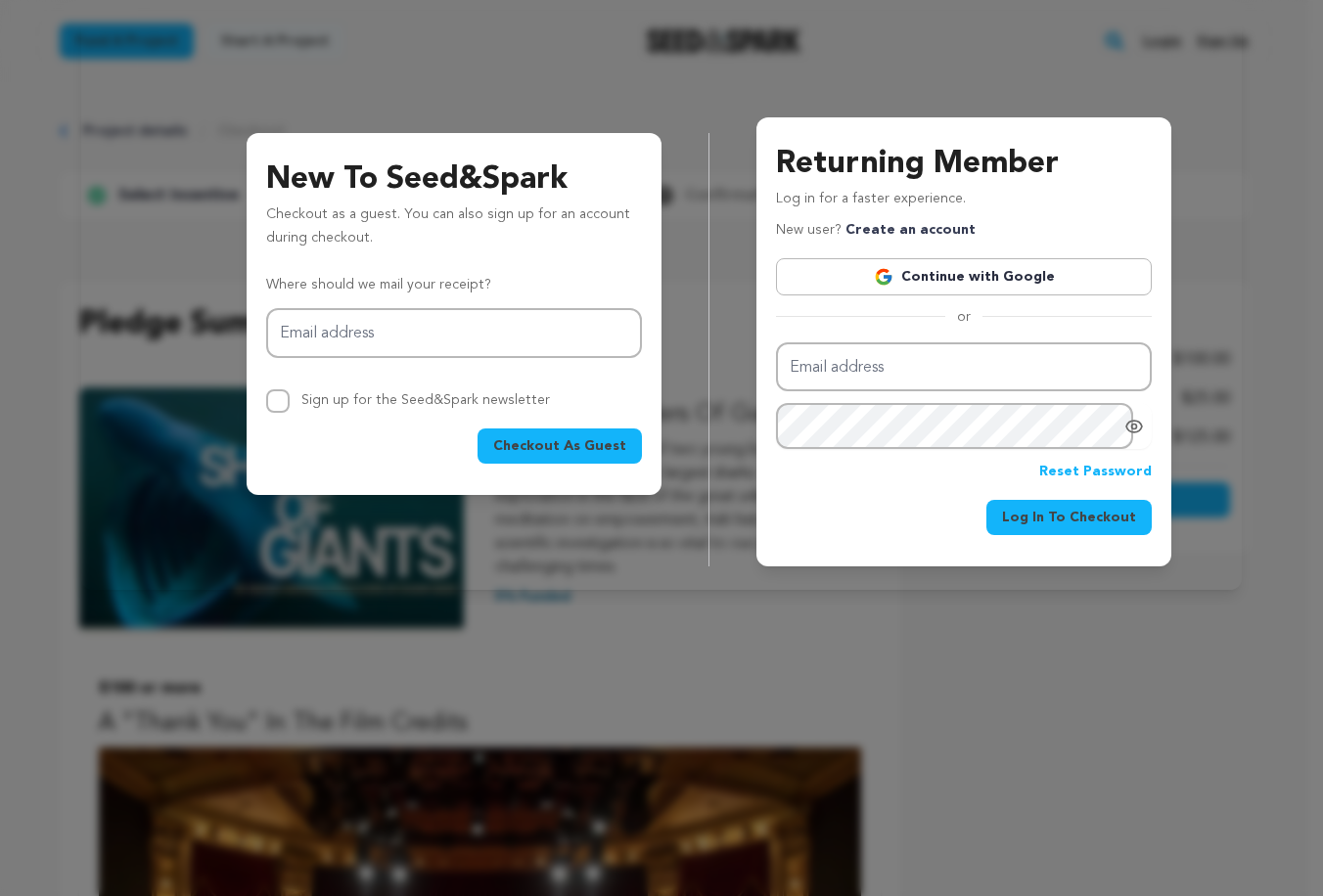 drag, startPoint x: 1222, startPoint y: 280, endPoint x: 1228, endPoint y: 267, distance: 14.3178211 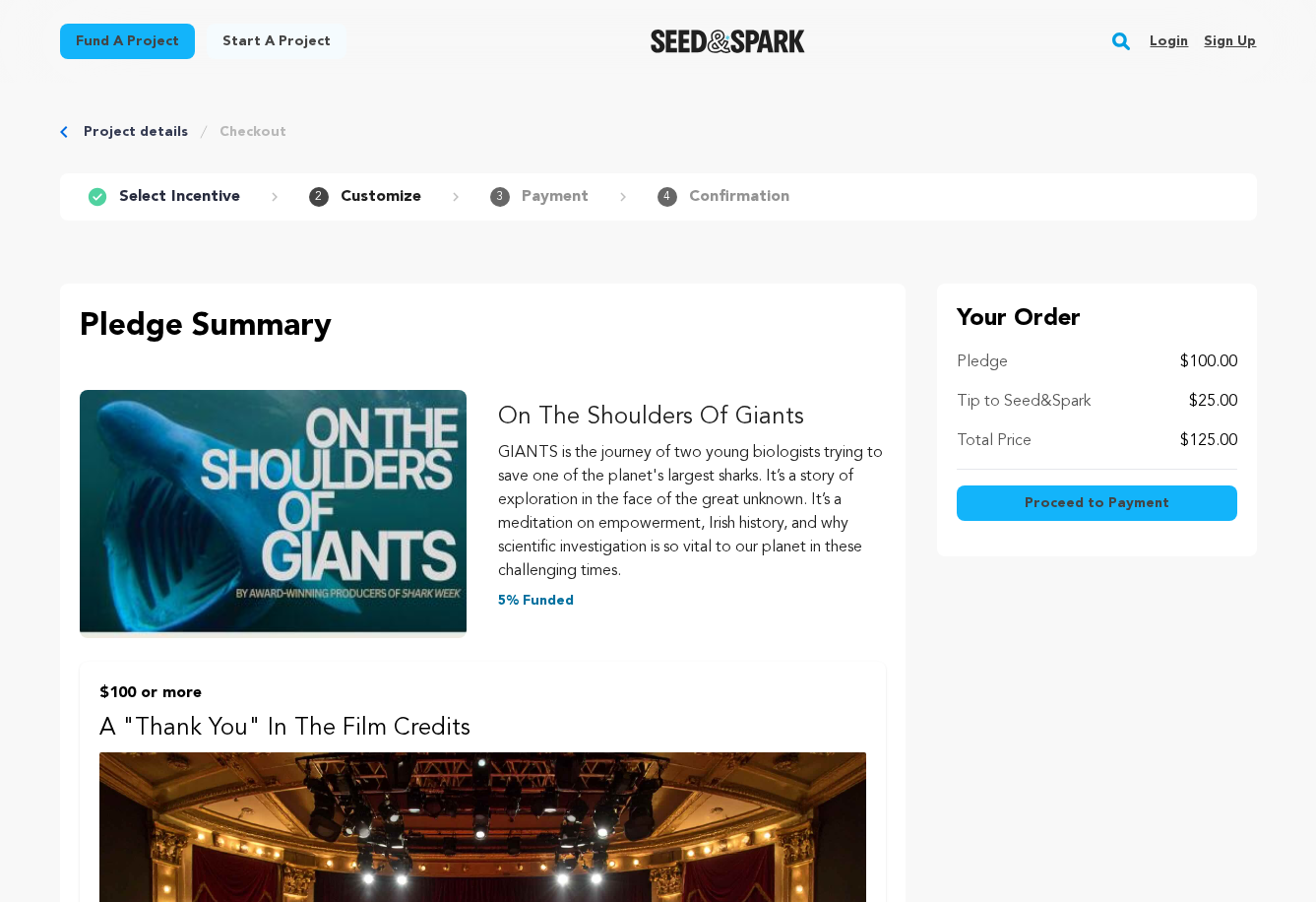 scroll, scrollTop: 0, scrollLeft: 0, axis: both 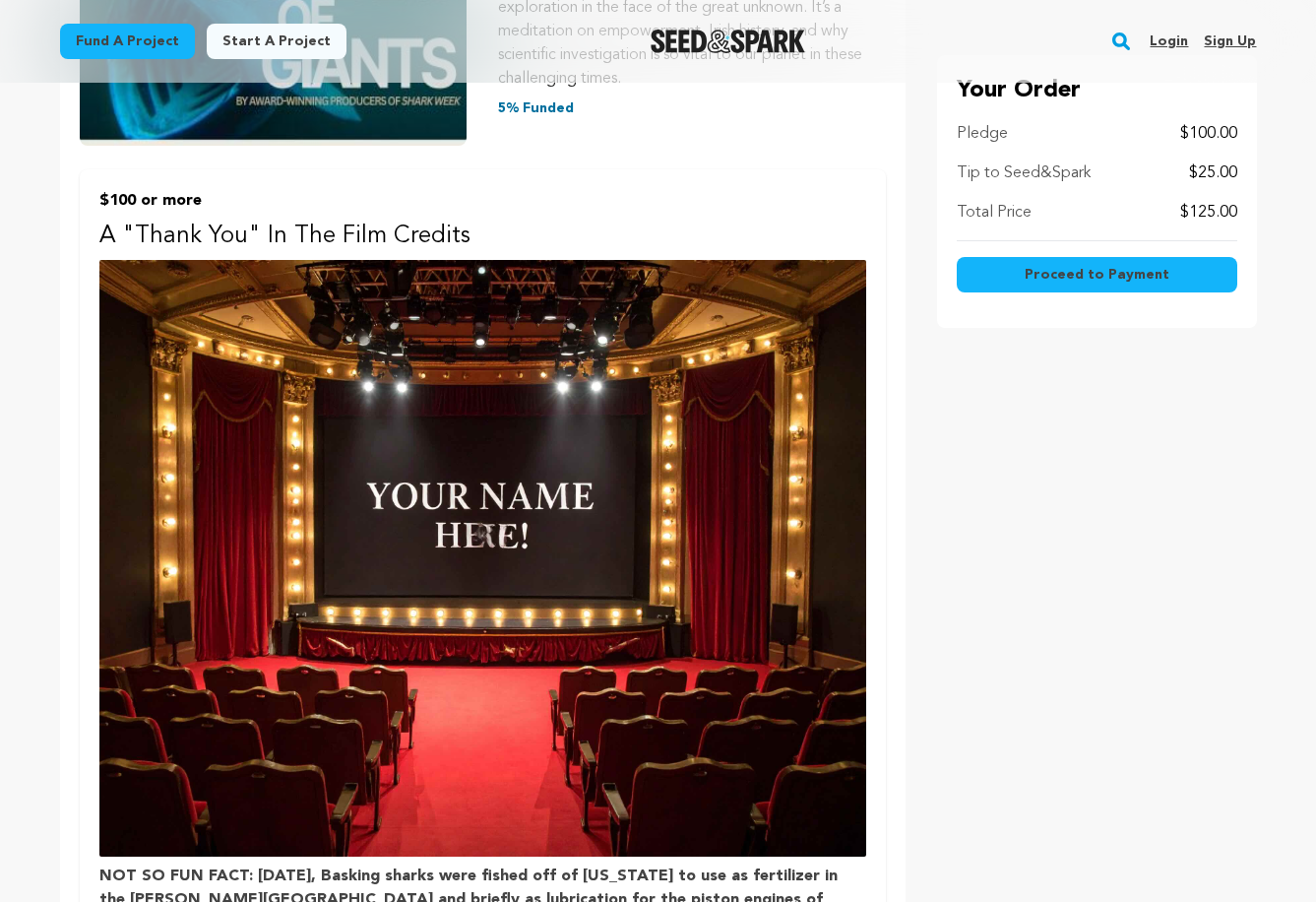 click on "Total Price" at bounding box center [994, 213] 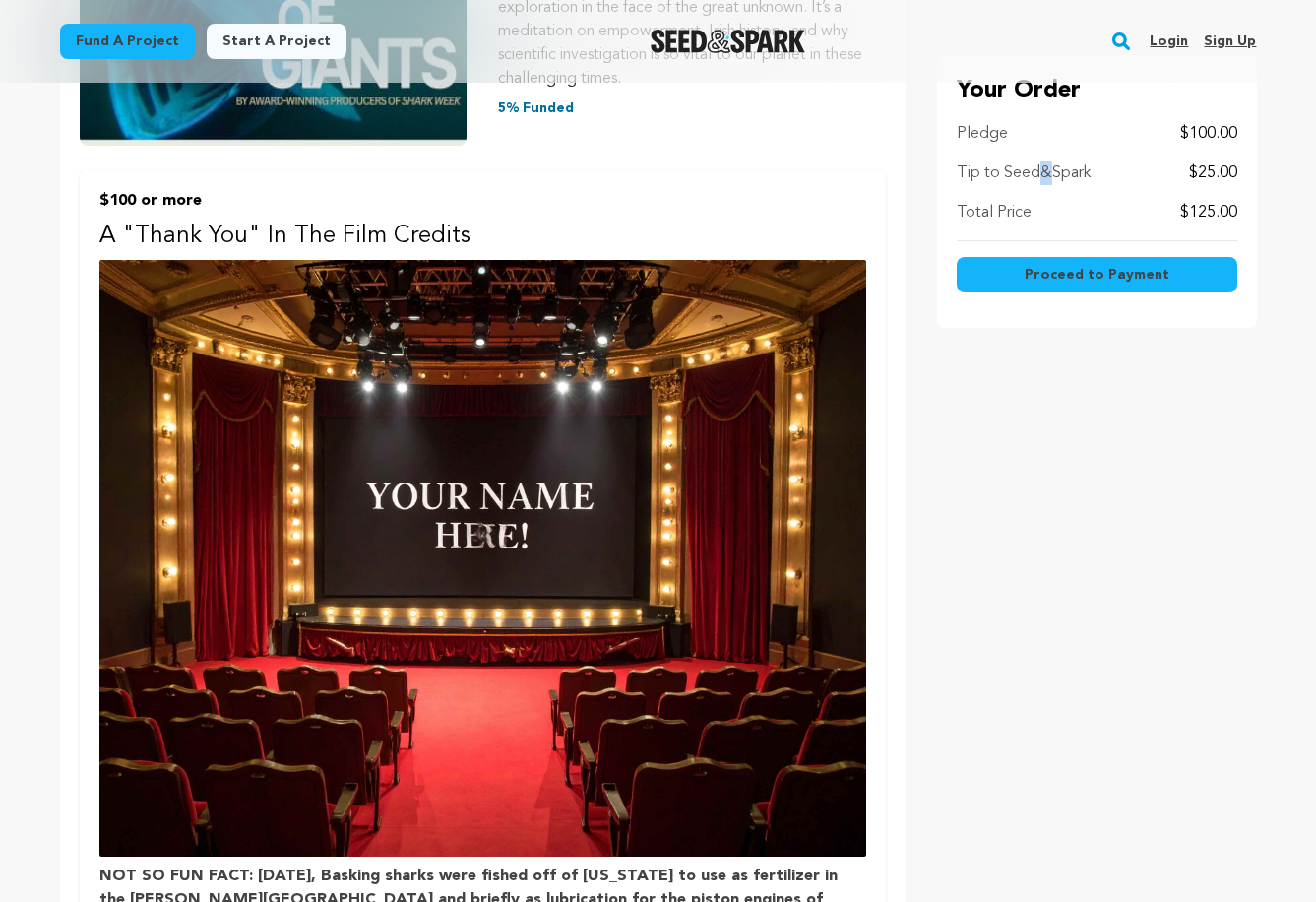 click on "Tip to Seed&Spark" at bounding box center (1024, 173) 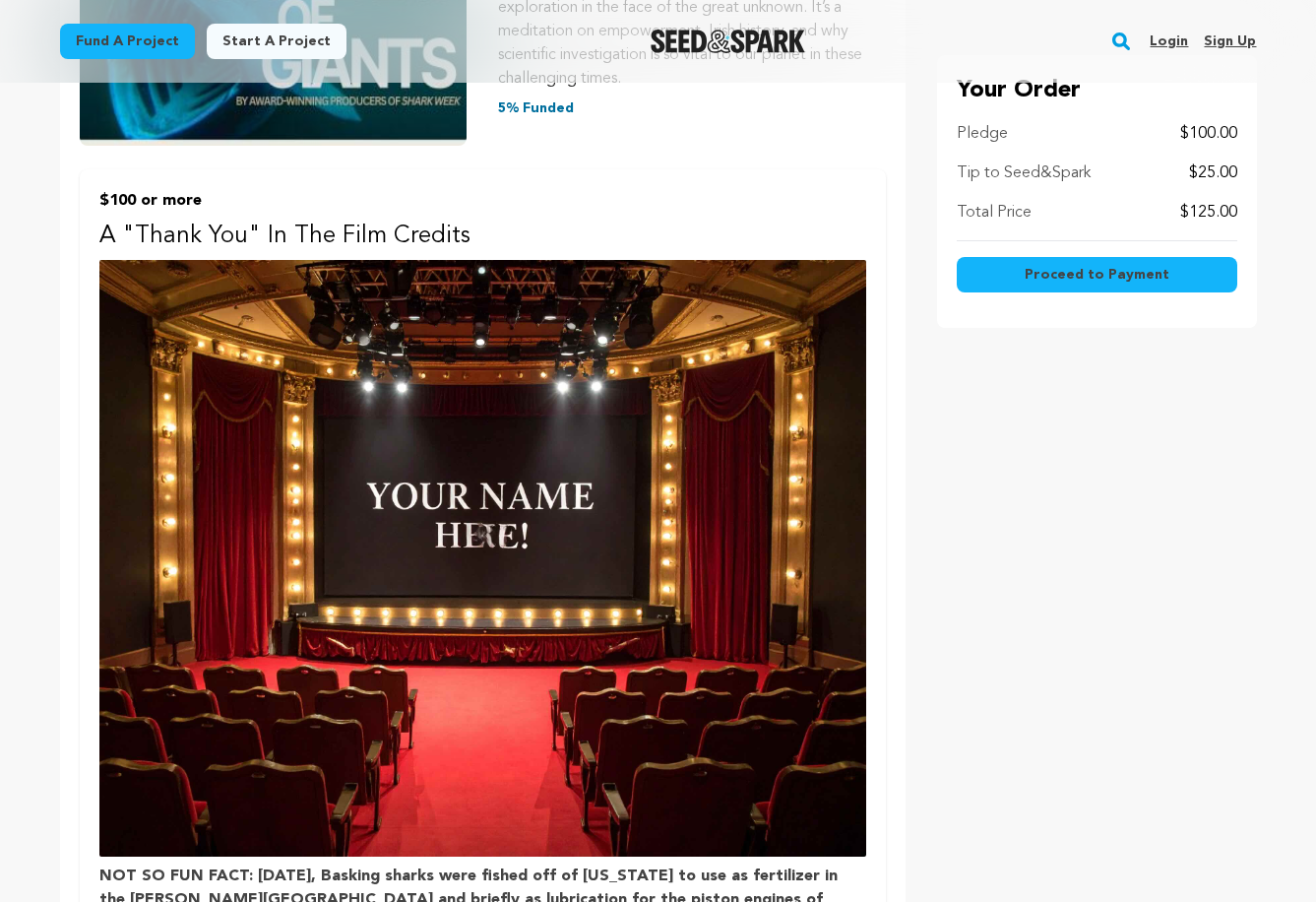 drag, startPoint x: 1034, startPoint y: 169, endPoint x: 952, endPoint y: 171, distance: 82.02439 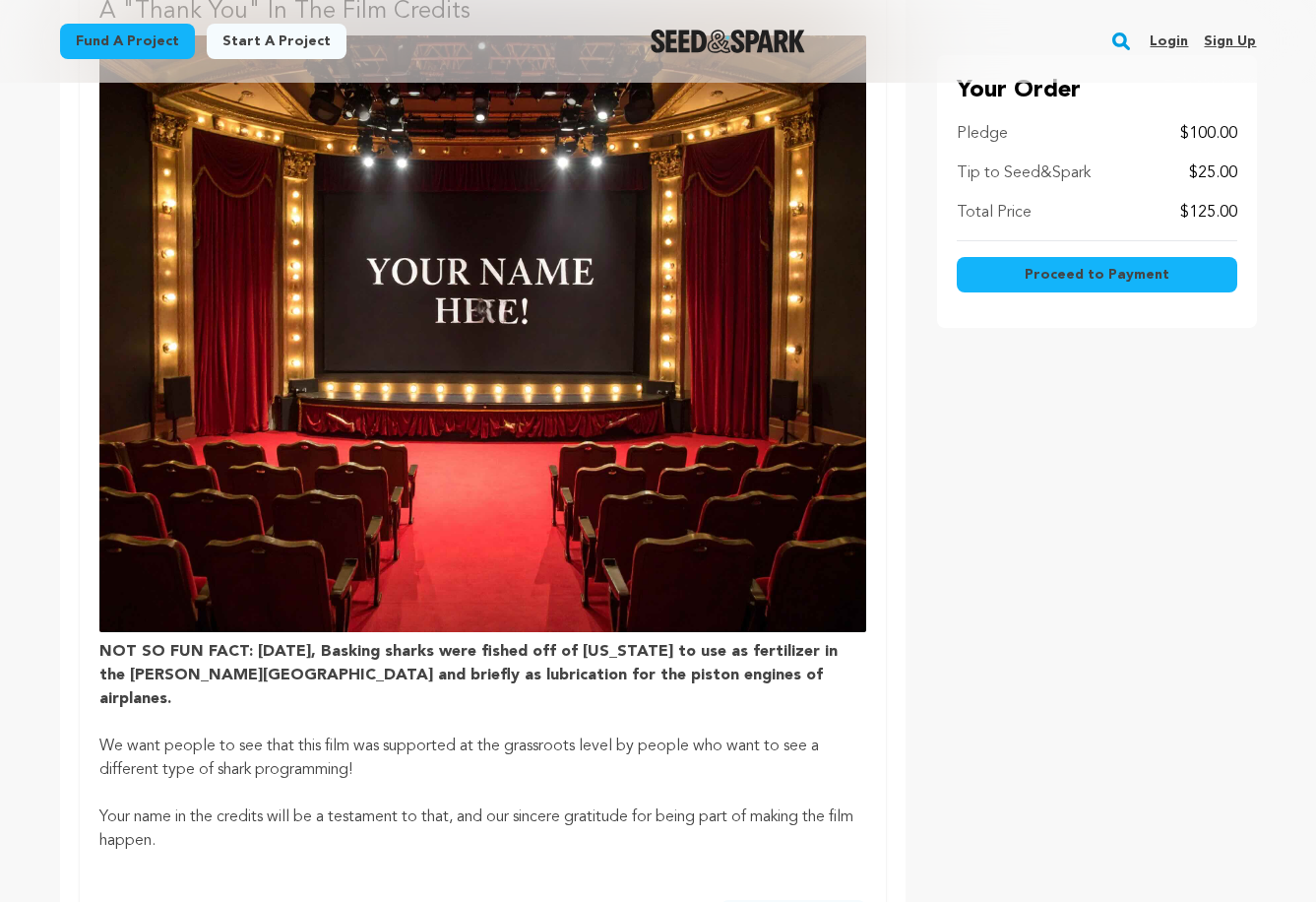 scroll, scrollTop: 1083, scrollLeft: 0, axis: vertical 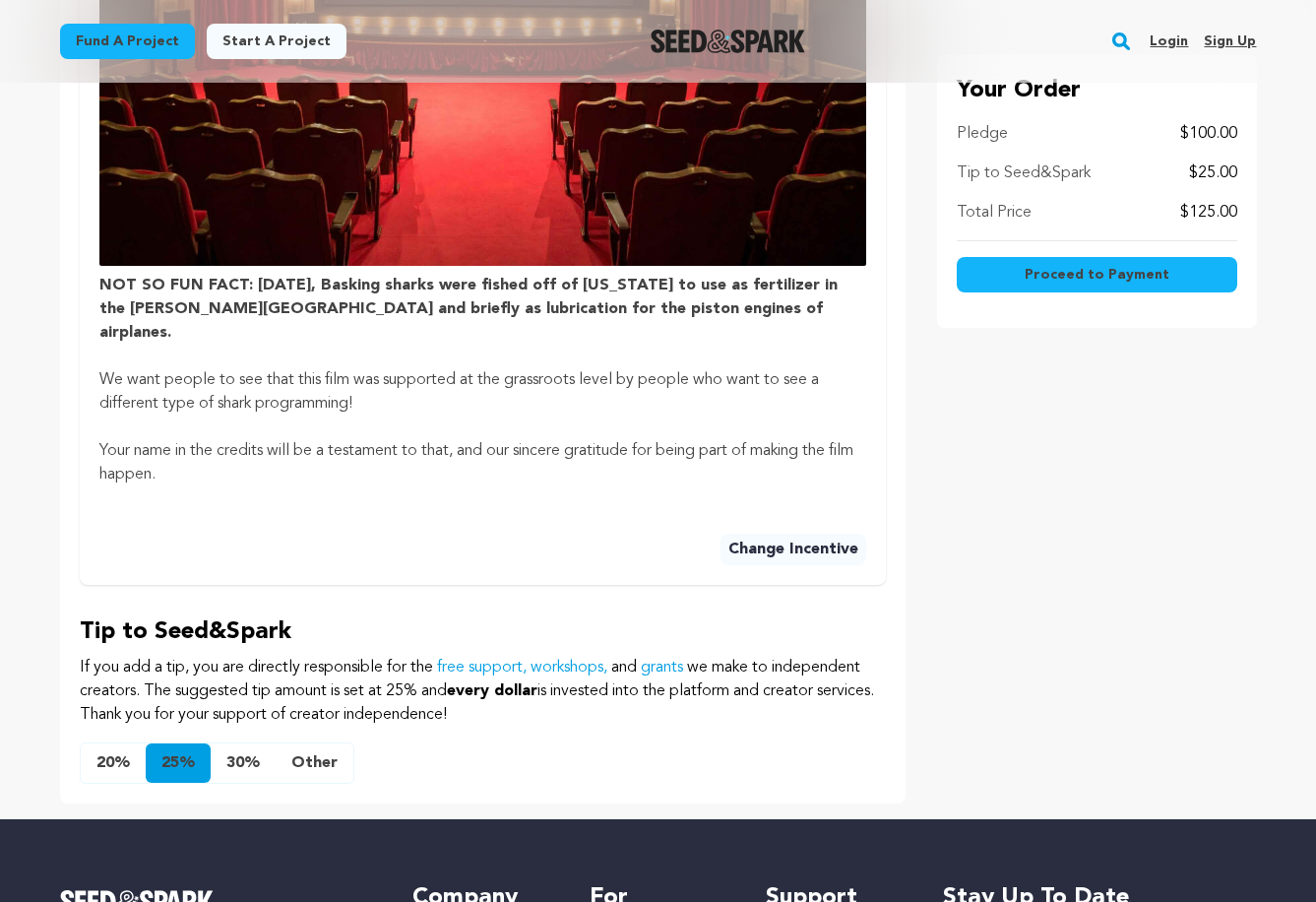 click on "Other" at bounding box center [314, 763] 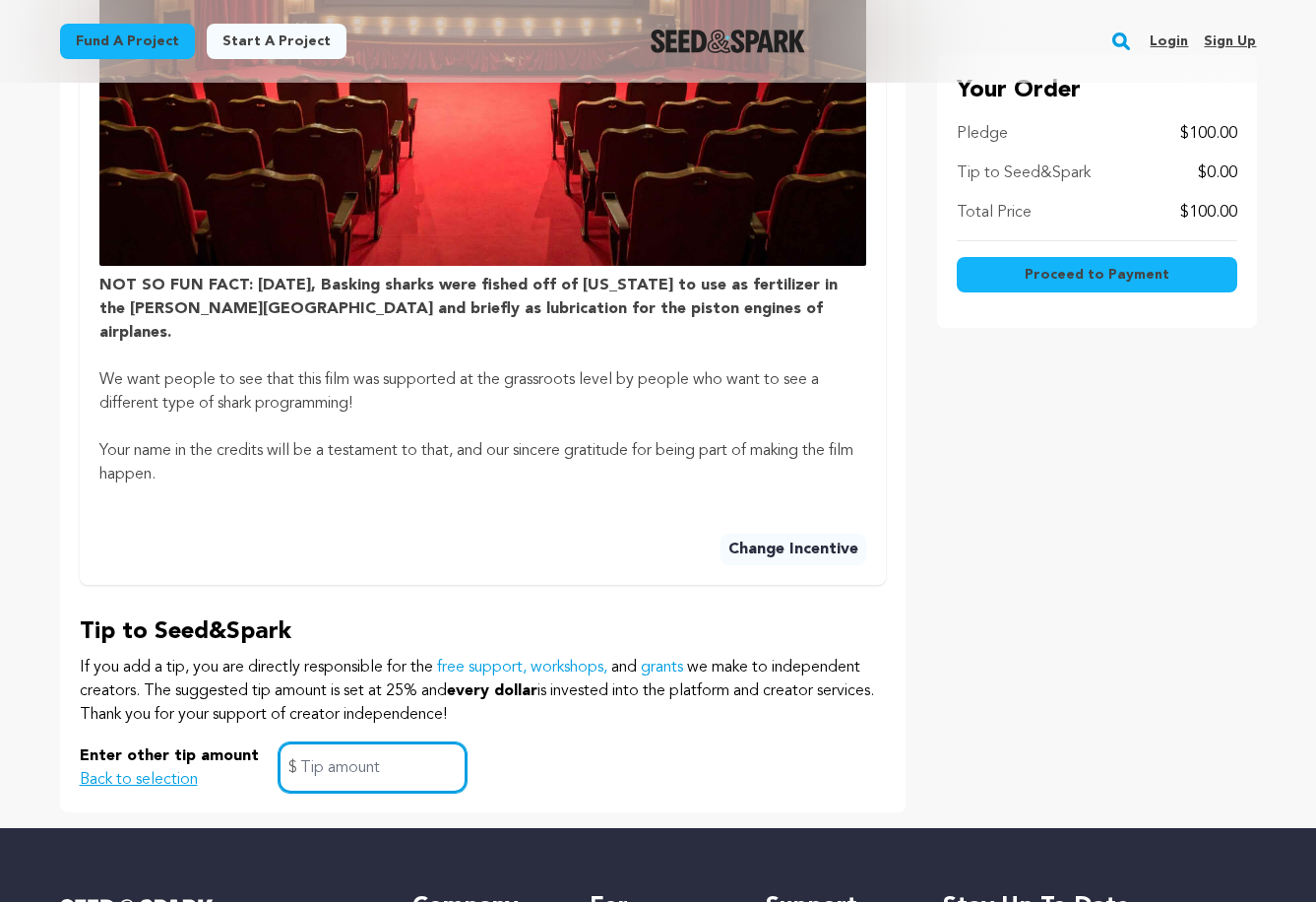 click at bounding box center [372, 767] 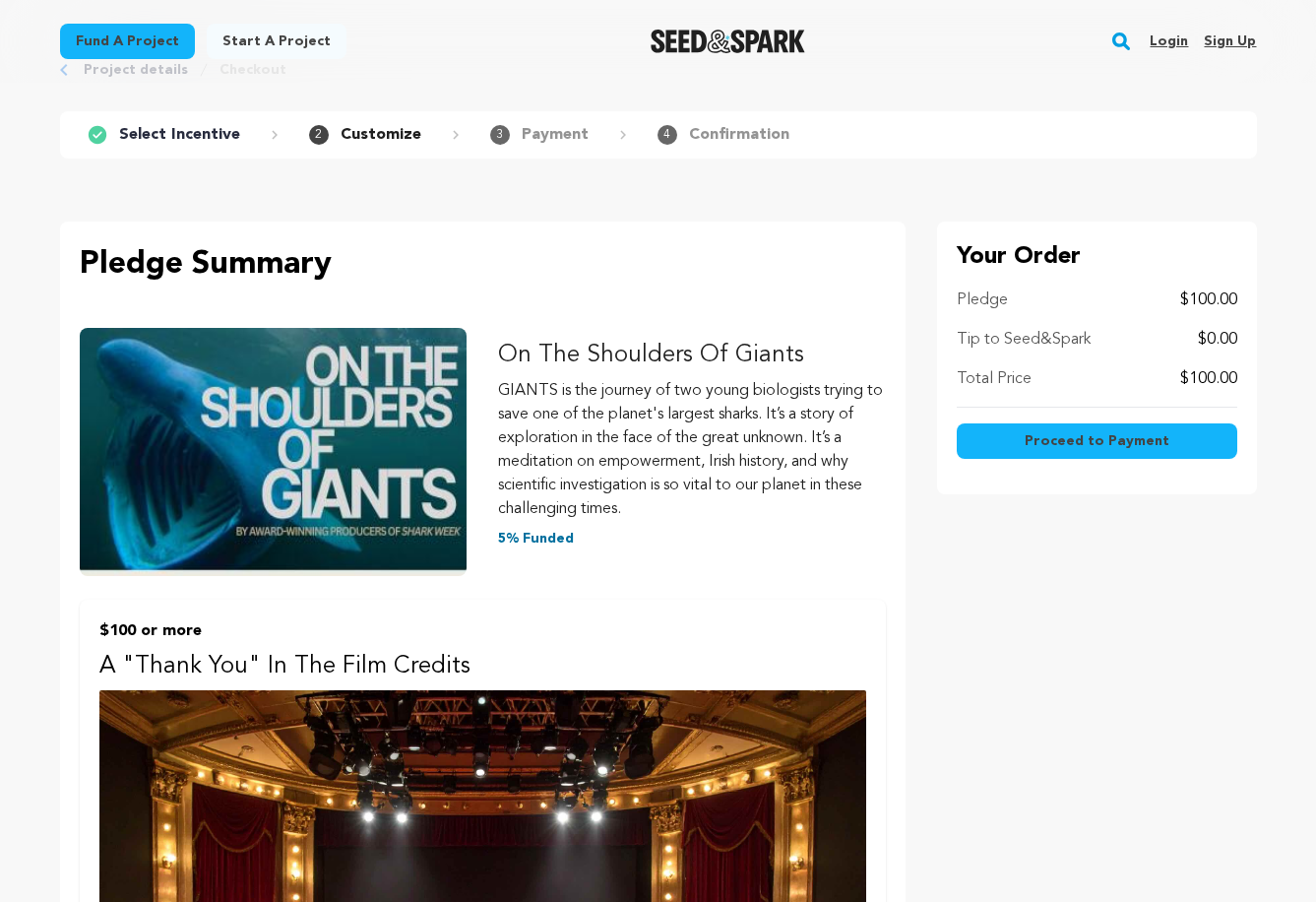 scroll, scrollTop: 0, scrollLeft: 0, axis: both 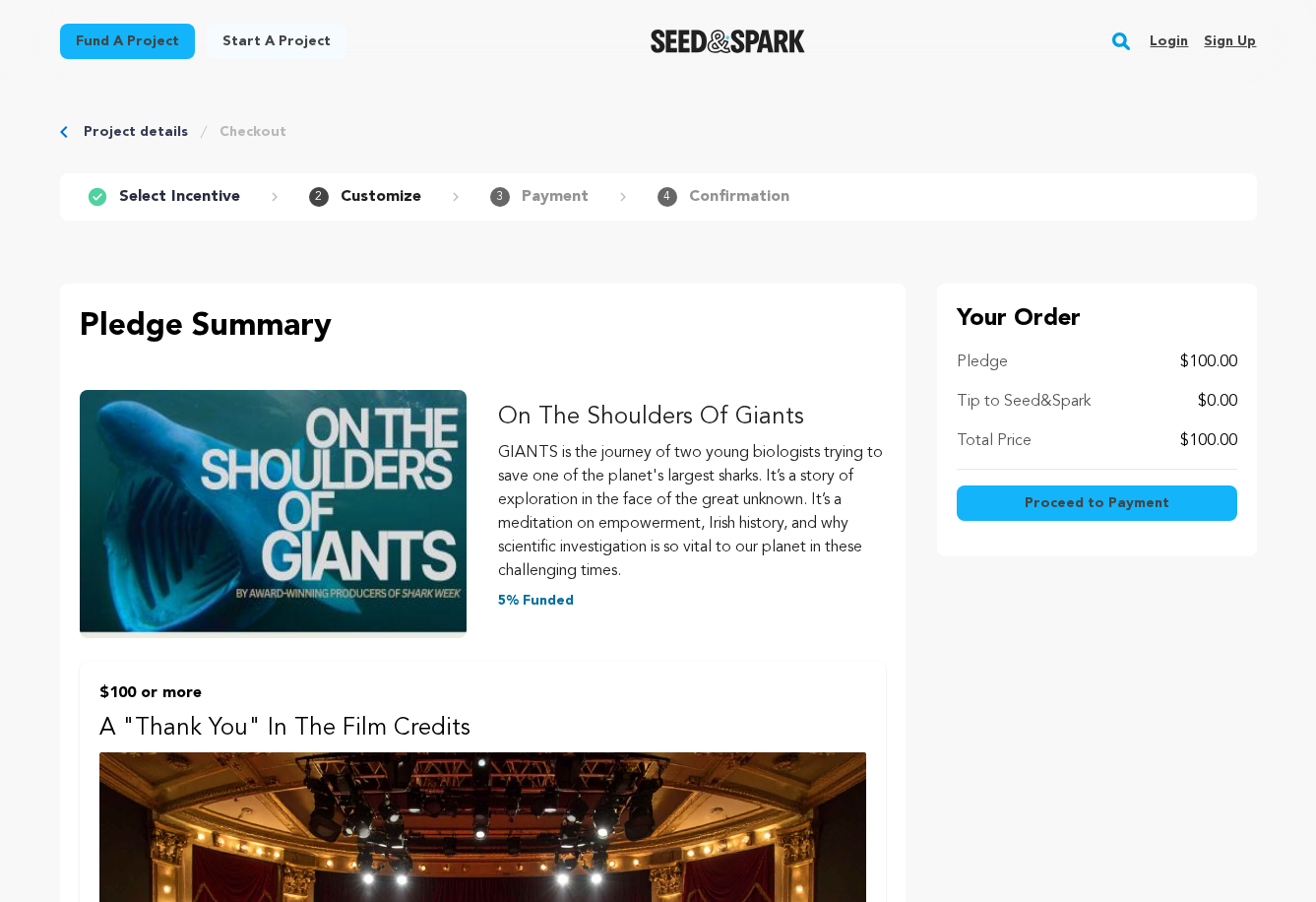 type on "0" 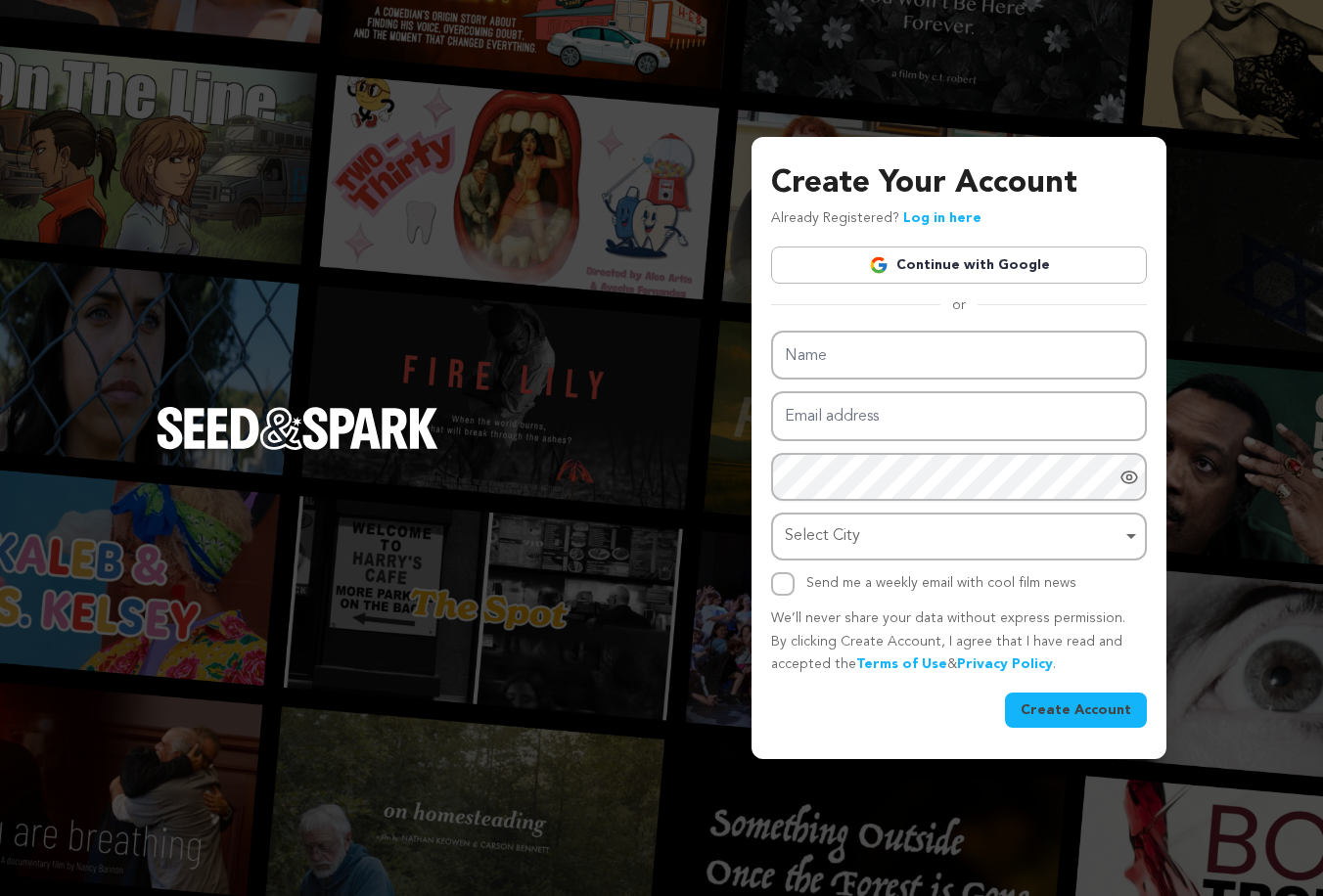 scroll, scrollTop: 0, scrollLeft: 0, axis: both 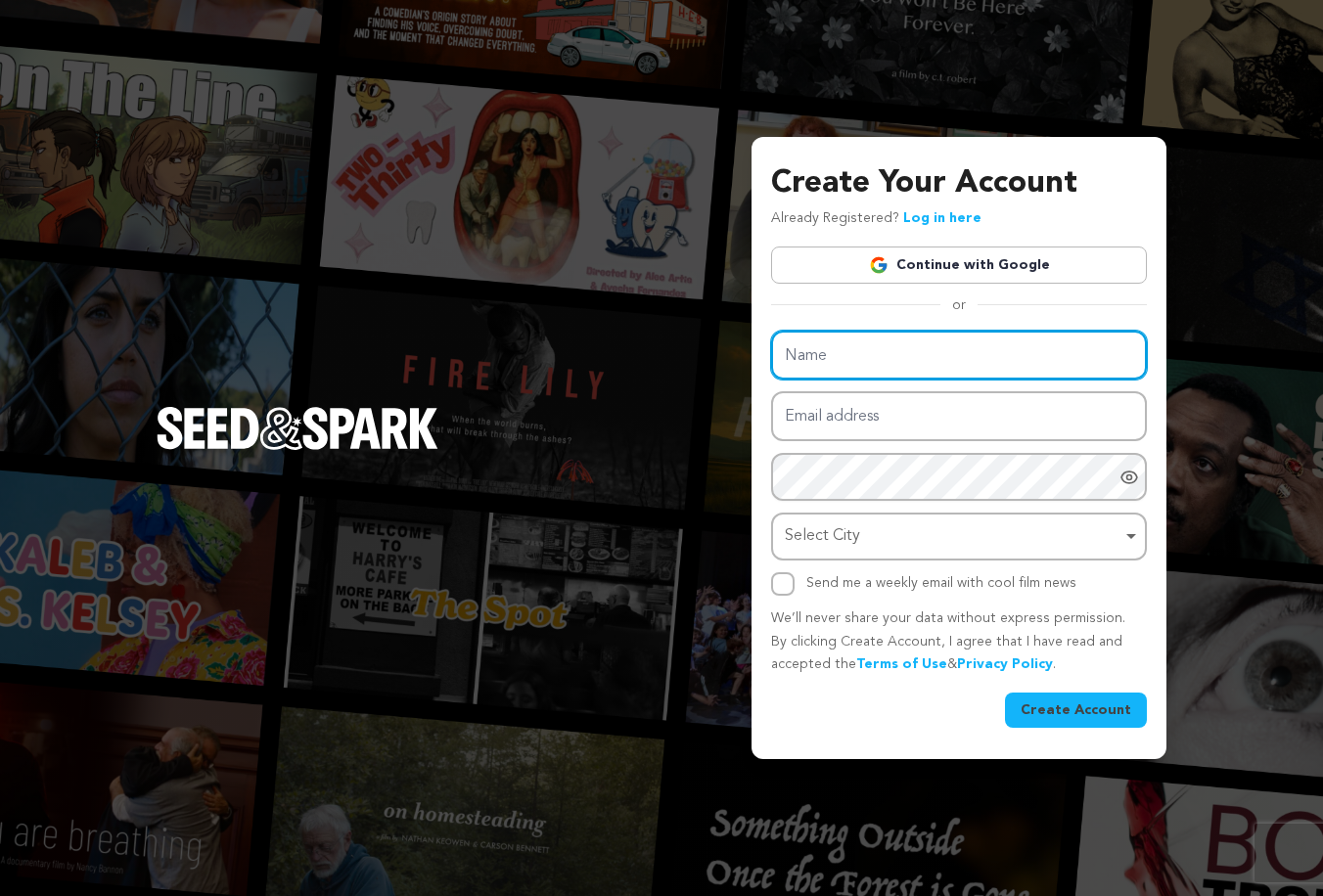 click on "Name" at bounding box center (959, 355) 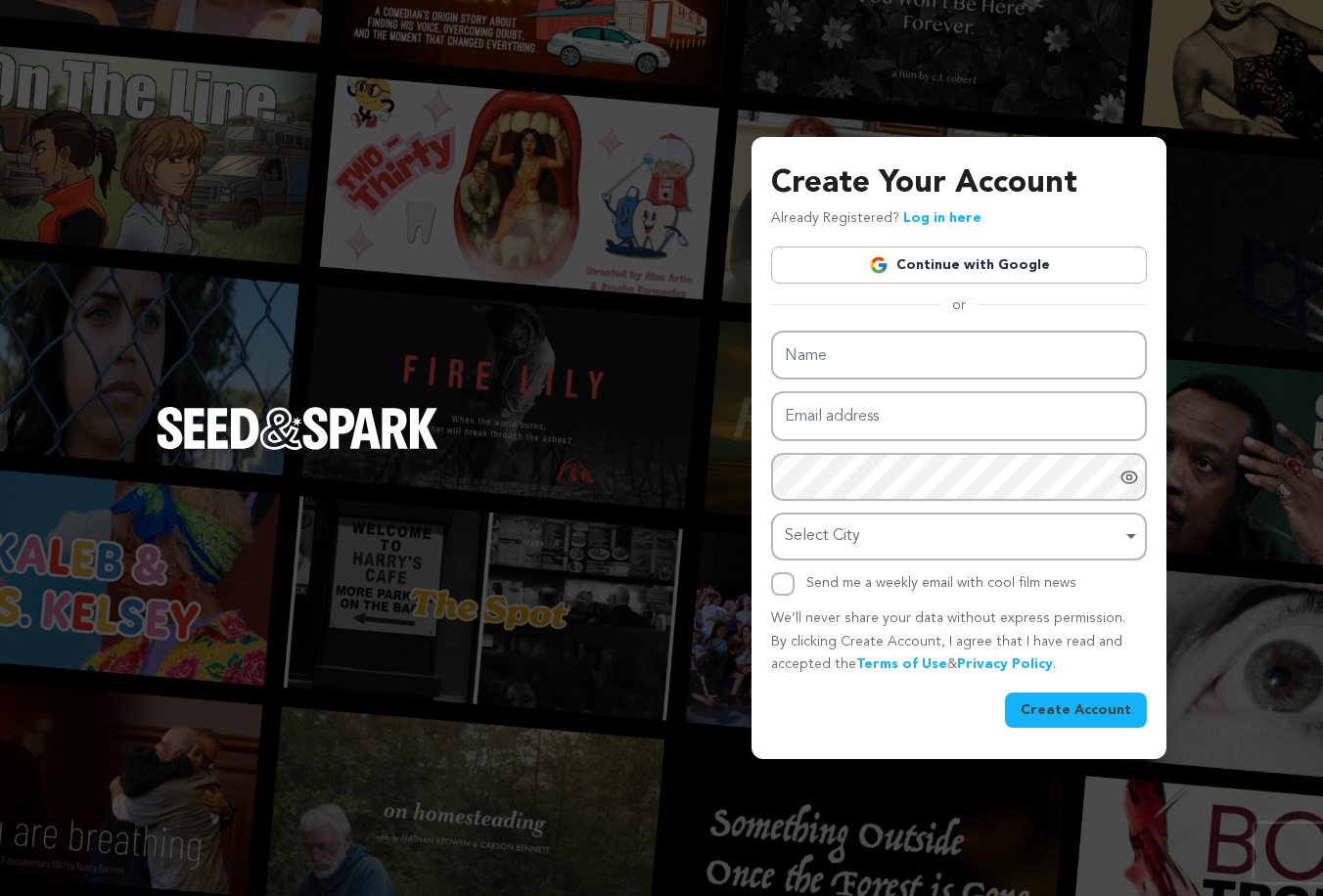 click on "Create Your Account
Already Registered?
Log in here
Continue with Google
or
eyJpdiI6InQzT3ZmRDAwNmh1VWFrTU05dEhWY0E9PSIsInZhbHVlIjoiZ2pHOHBHSk9VV0JVODFHWDdSYmZQQT09IiwibWFjIjoiMTA2NGRlNTE4MjdjNzBkYWUwY2ZiMWUzNGU2MTY3OTYwN2Q5OTJlNjI0NTljYWJkZDAzM2RjNWM3NWY4NzUzNiIsInRhZyI6IiJ9" at bounding box center [662, 448] 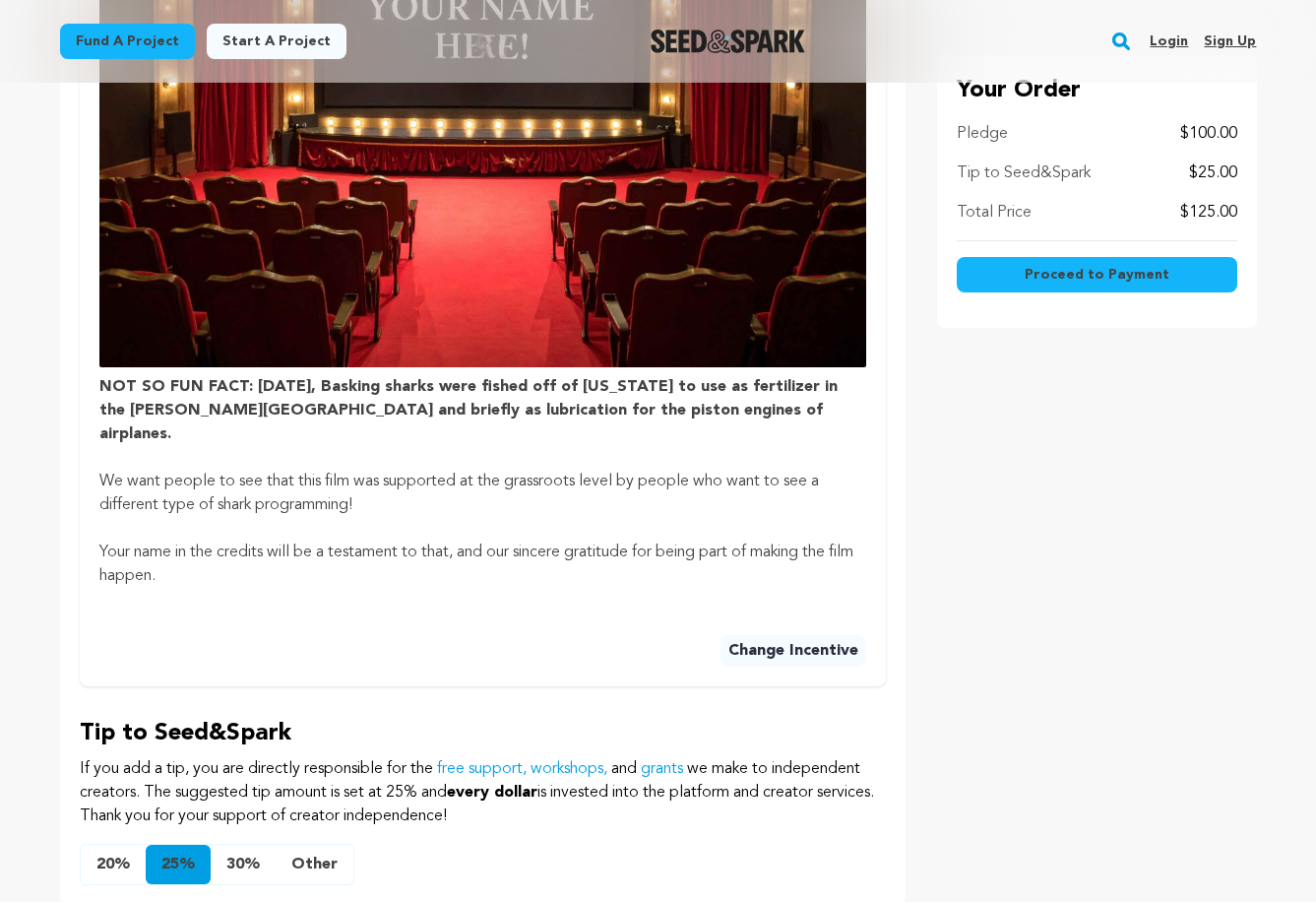 scroll, scrollTop: 1182, scrollLeft: 0, axis: vertical 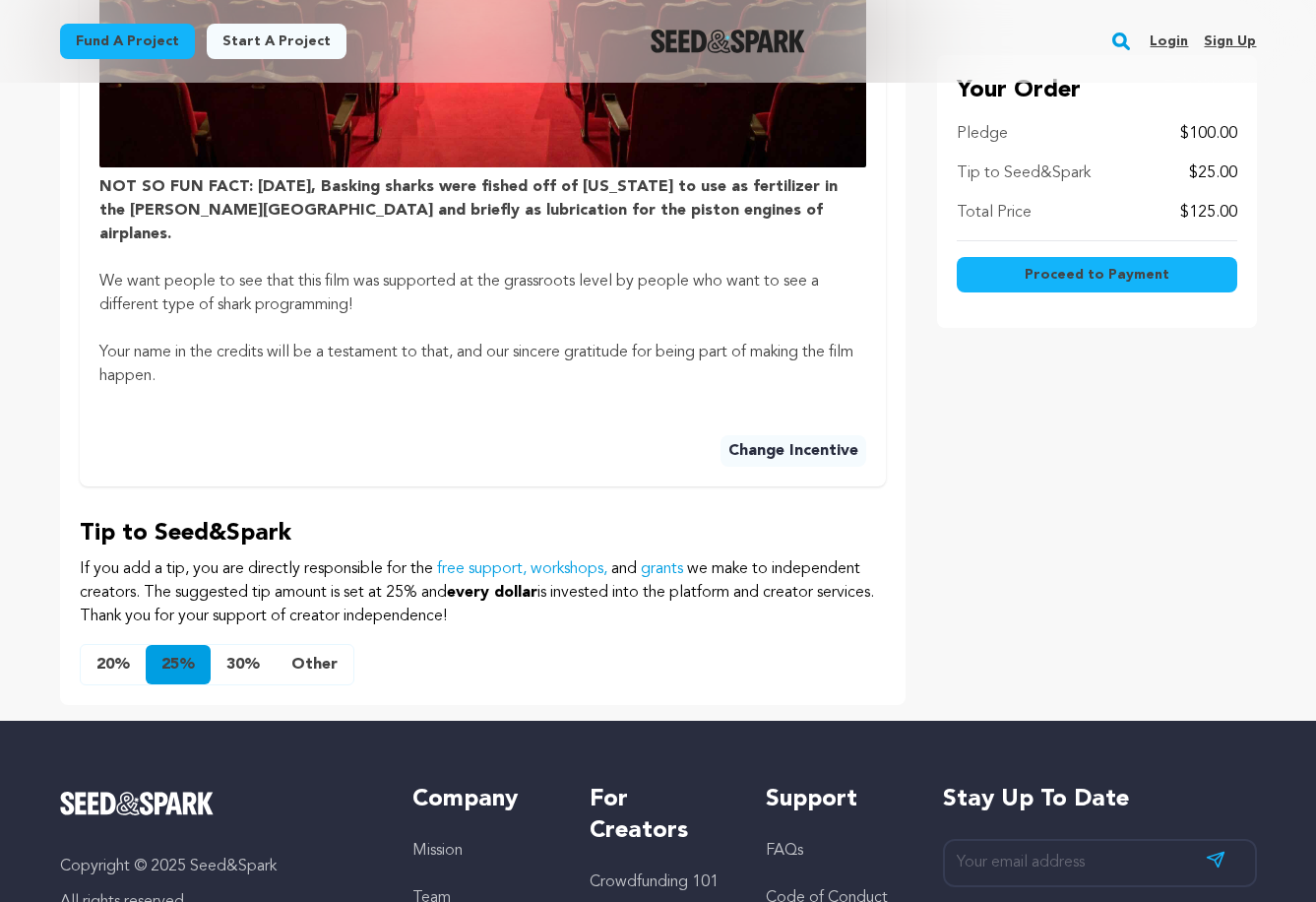 click on "Other" at bounding box center [314, 665] 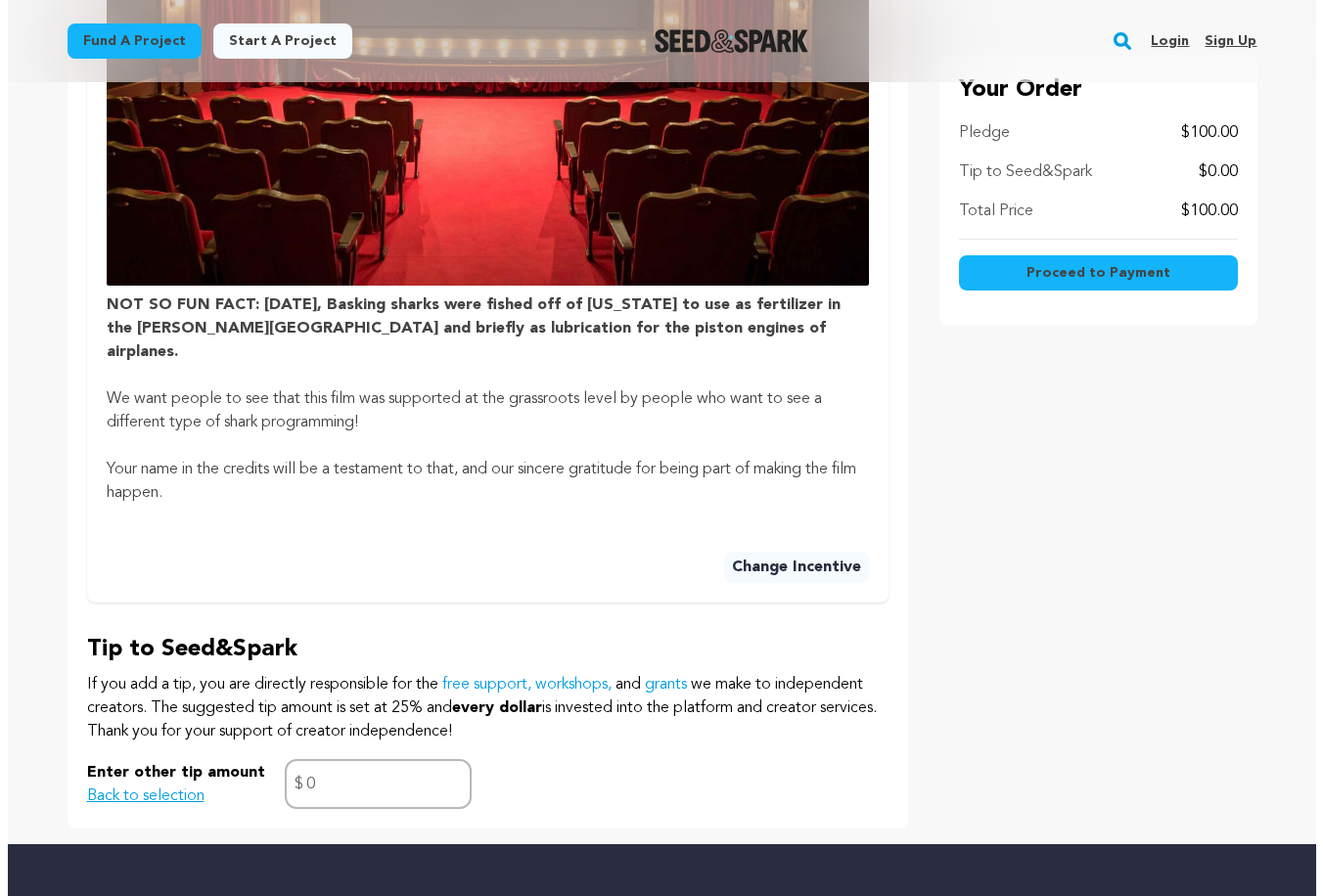 scroll, scrollTop: 783, scrollLeft: 0, axis: vertical 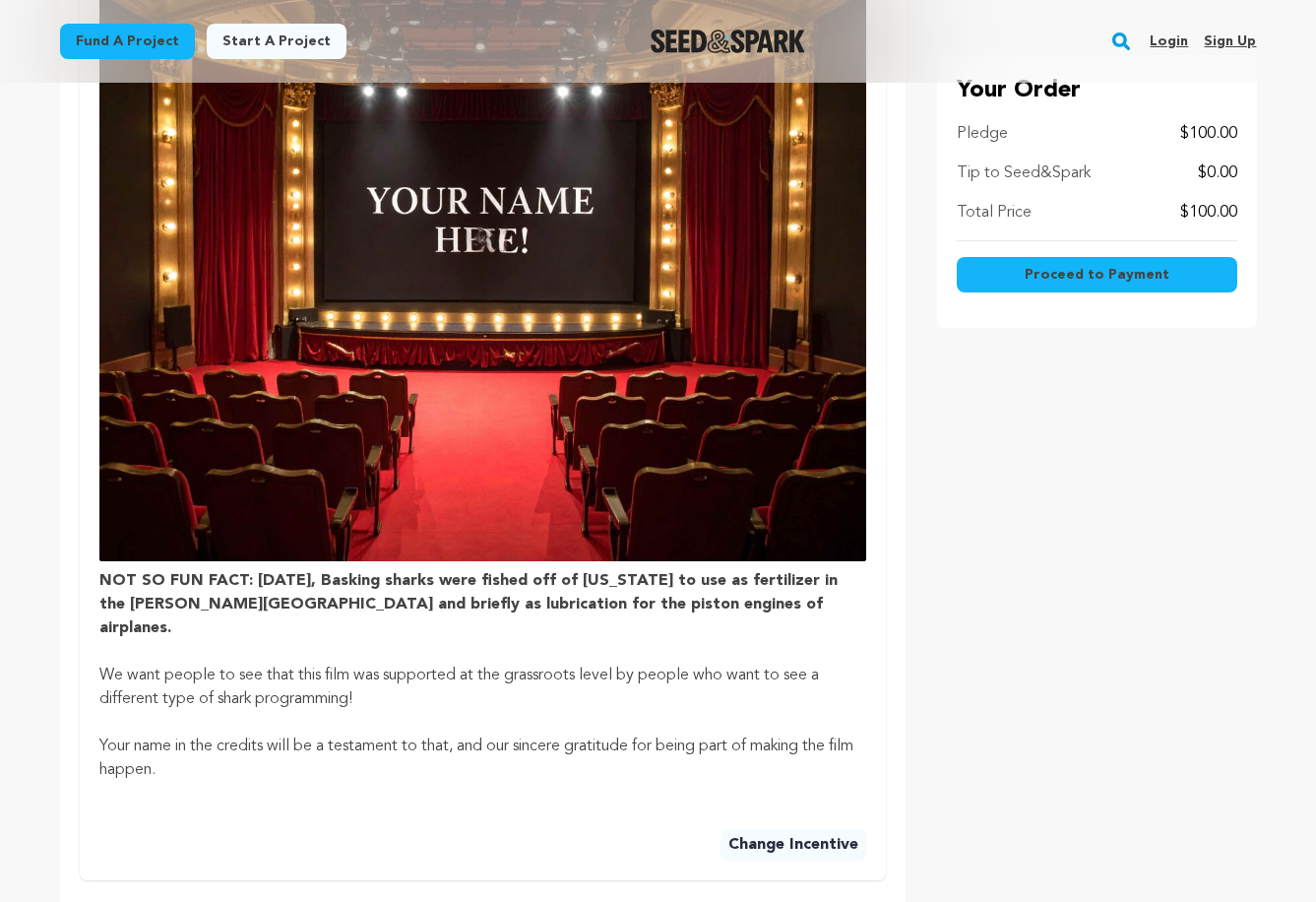 click on "Proceed to Payment" at bounding box center (1097, 275) 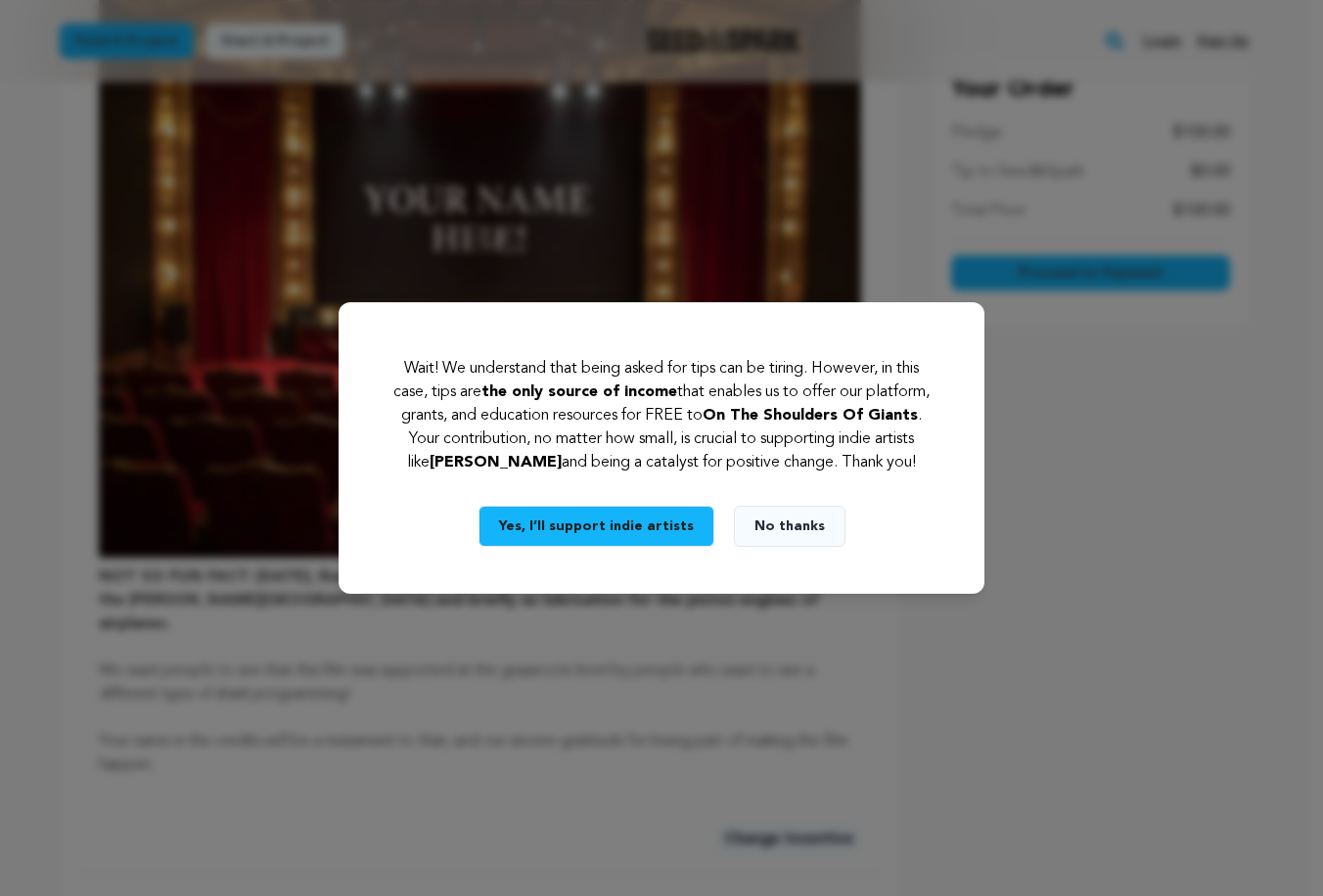 click on "No thanks" at bounding box center (790, 526) 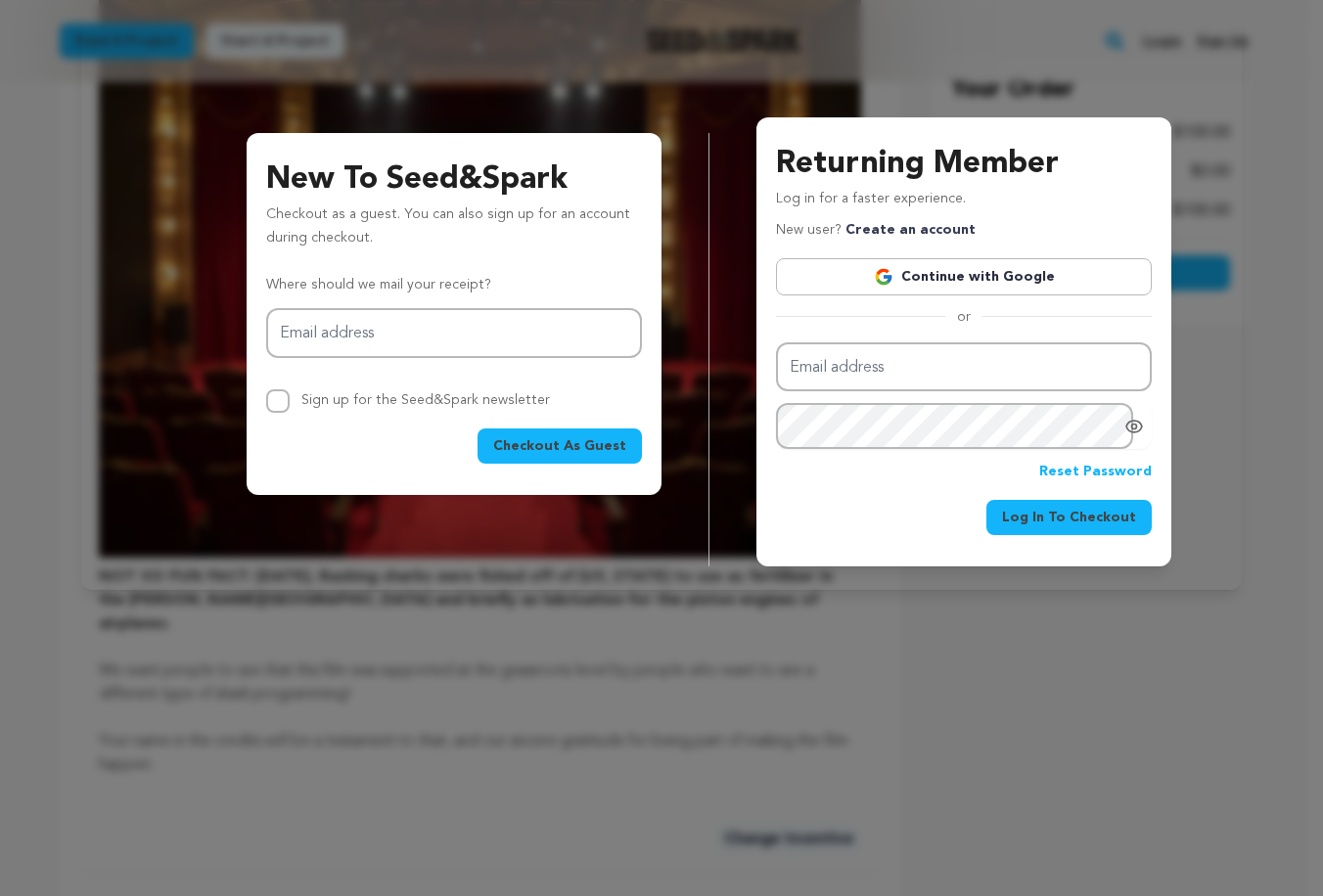 click on "Create
an account" at bounding box center (910, 230) 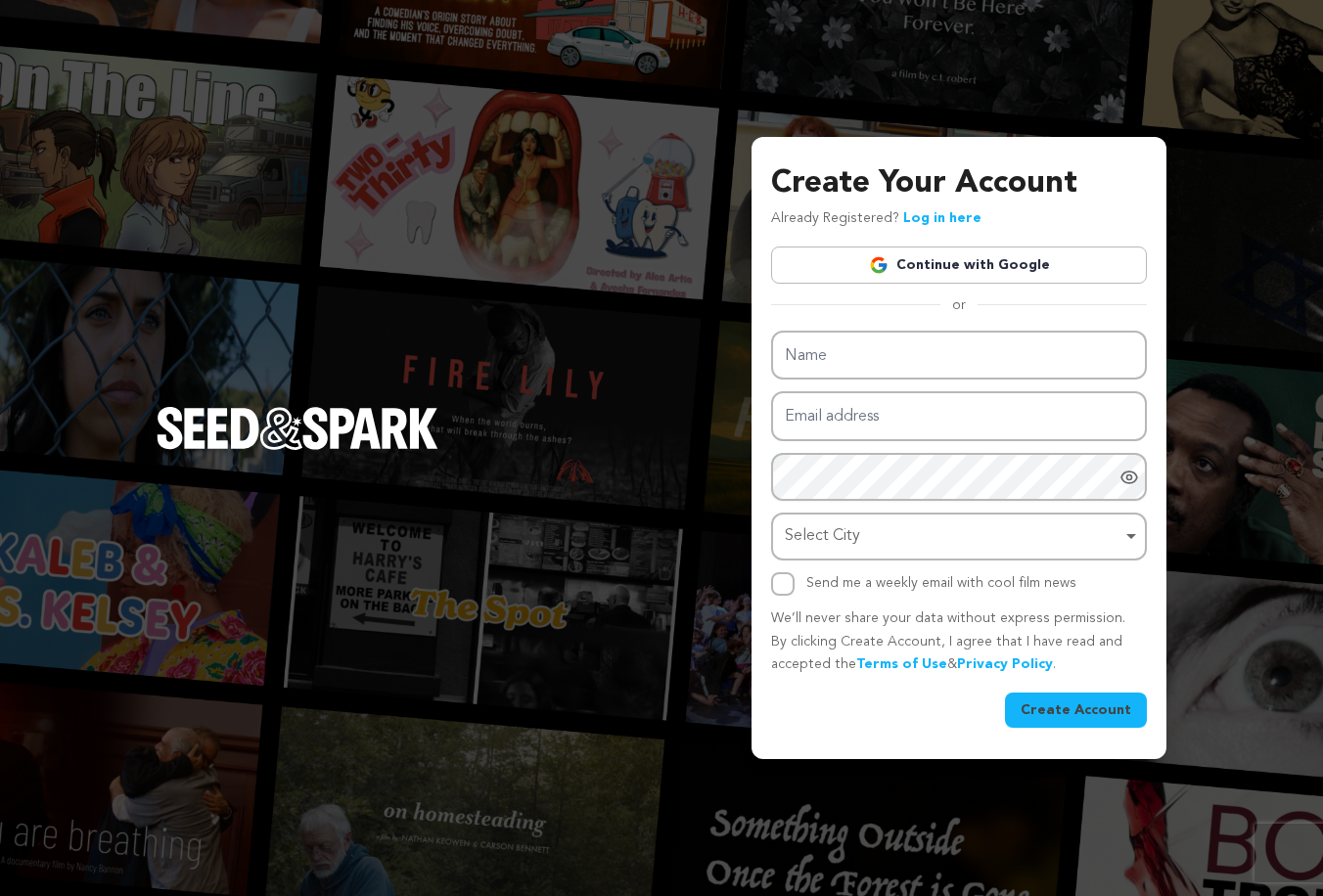 scroll, scrollTop: 0, scrollLeft: 0, axis: both 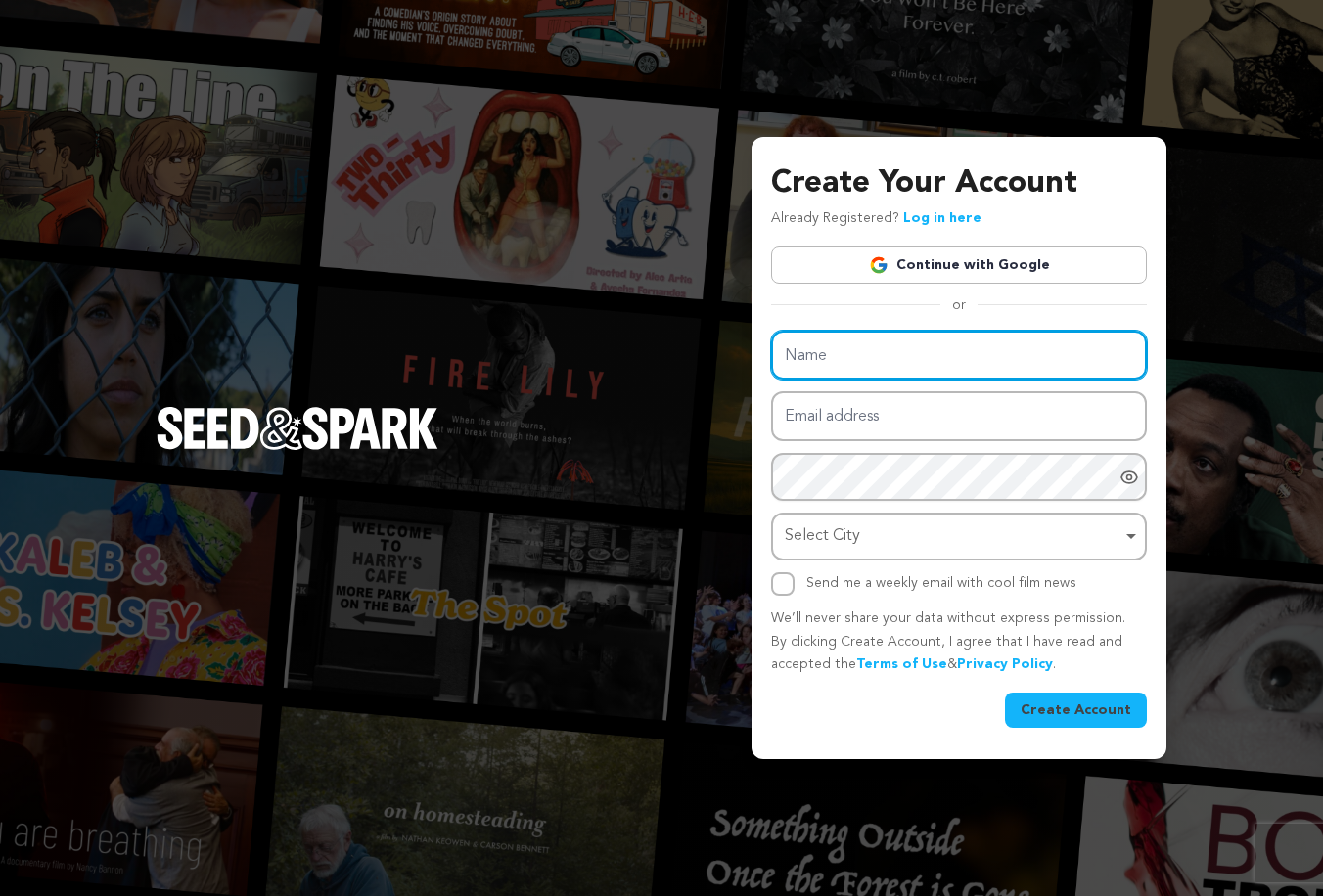 click on "Name" at bounding box center (959, 355) 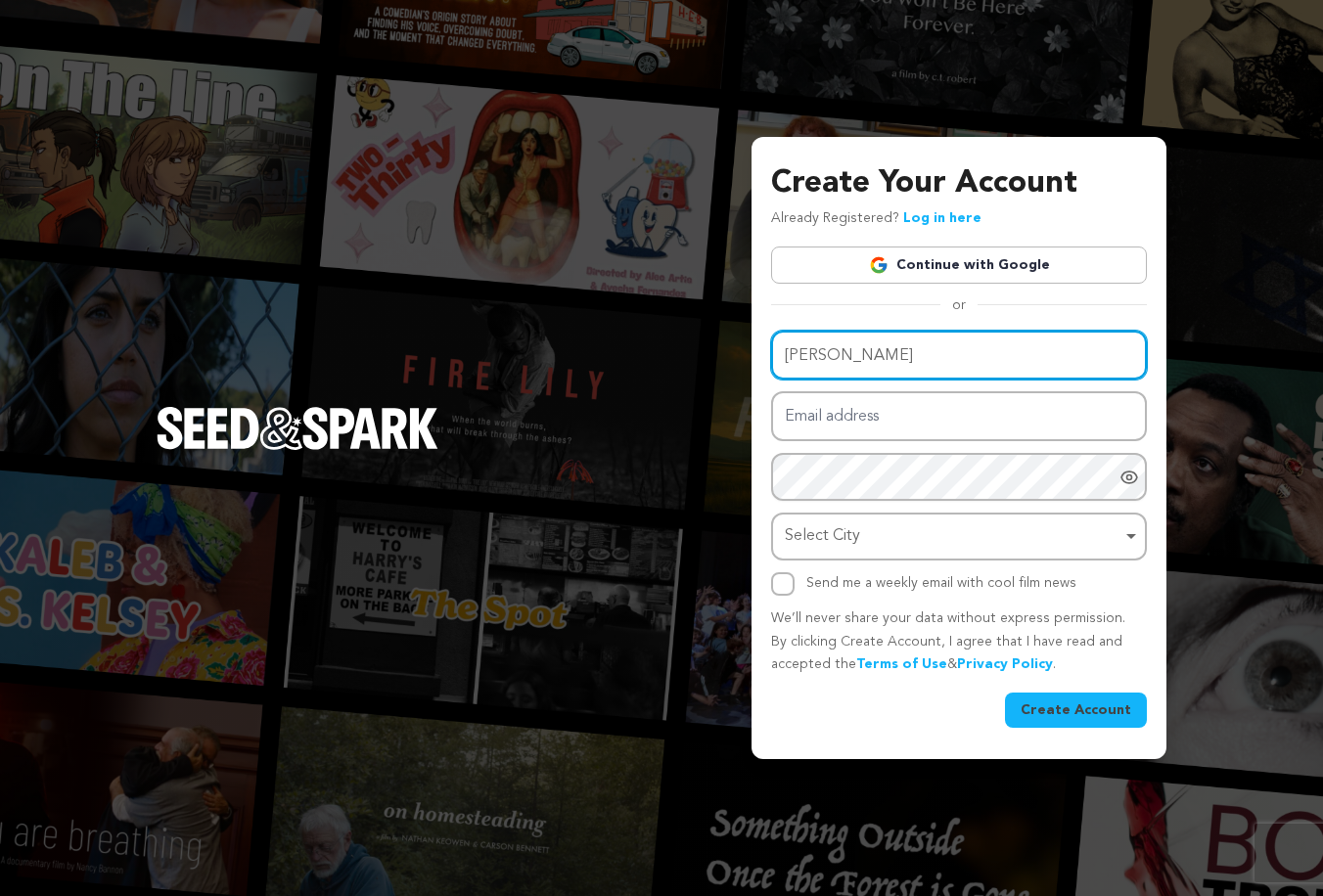 type on "Gregg Lauer" 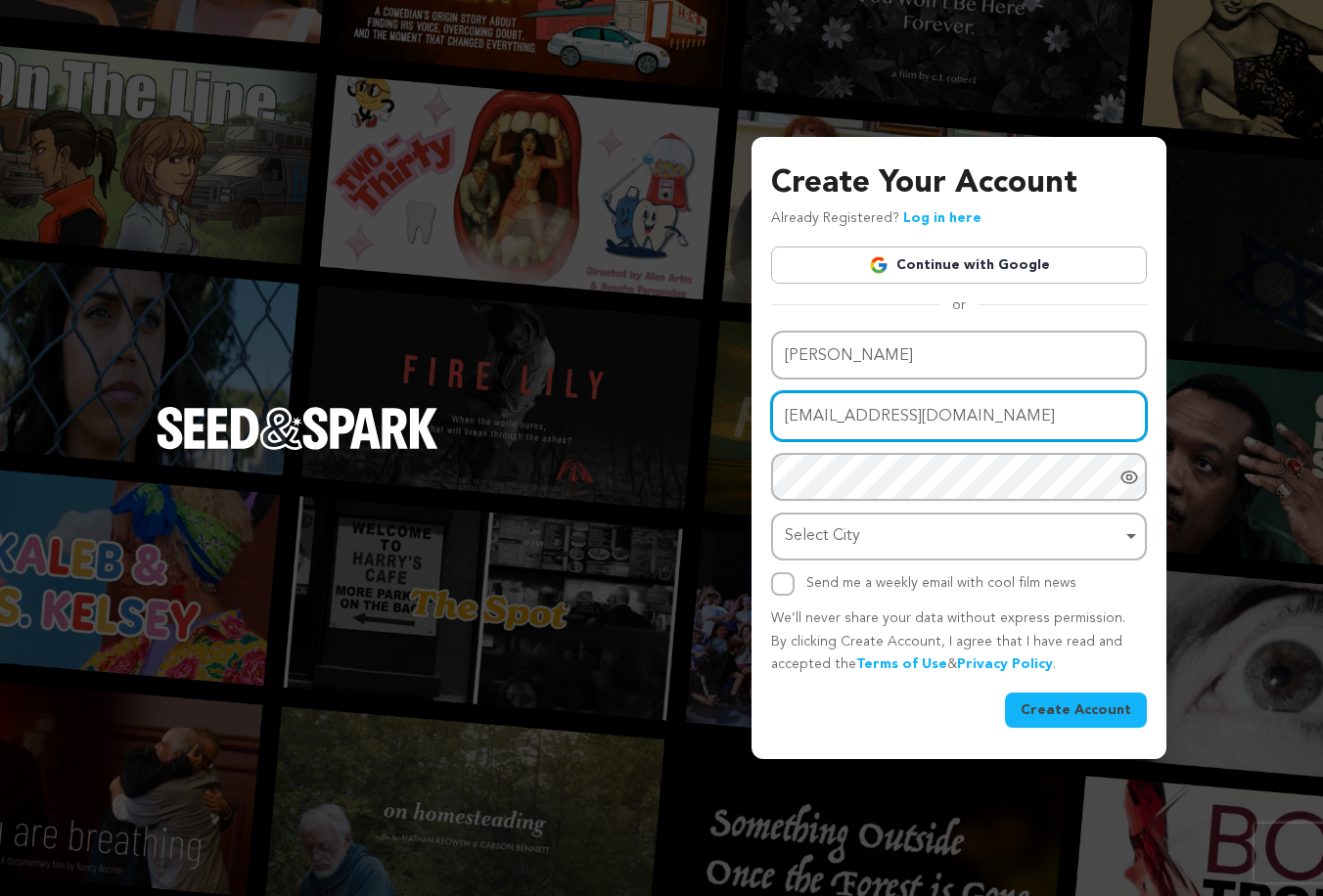 type on "[EMAIL_ADDRESS][DOMAIN_NAME]" 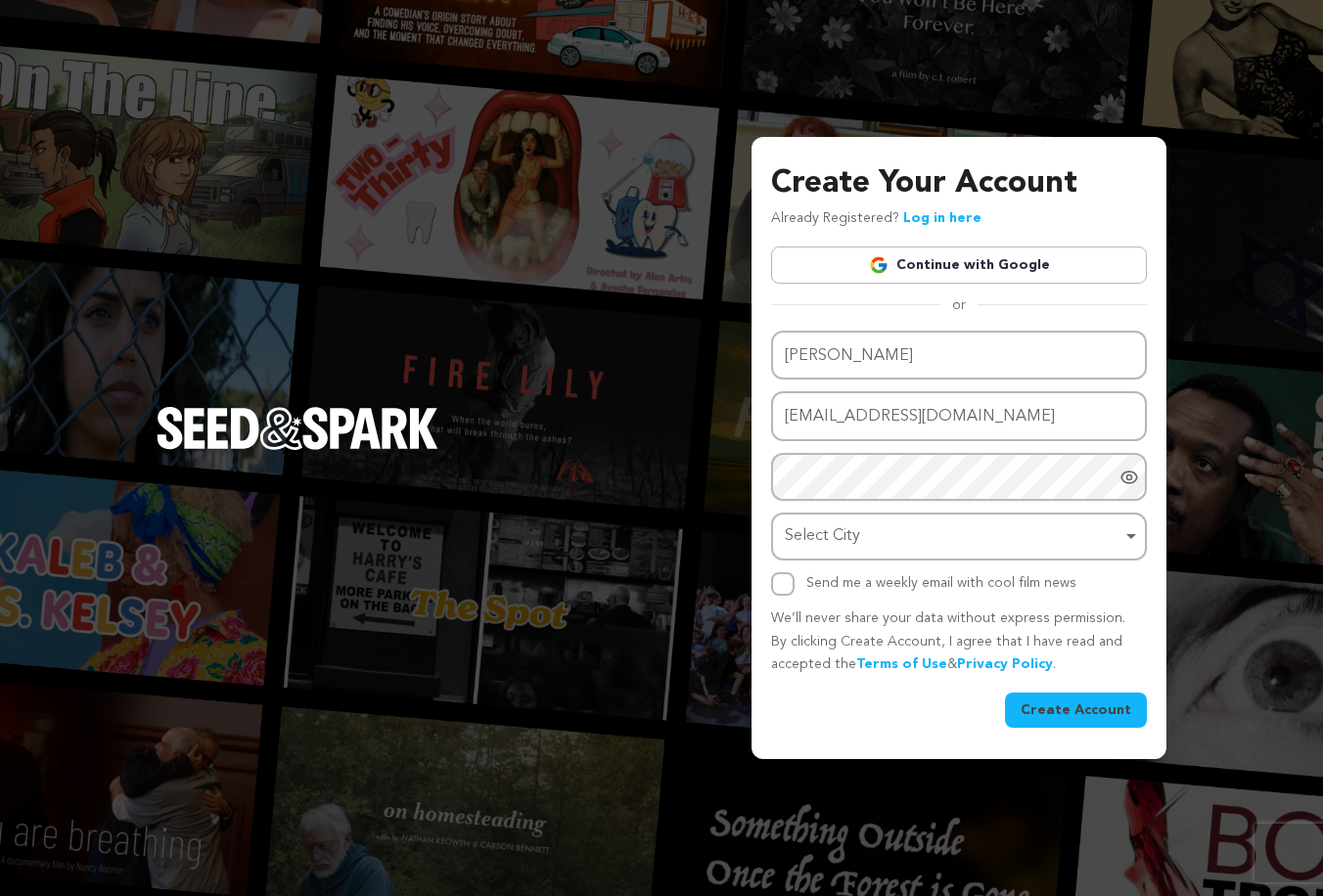 click on "Already Registered?
Log in here" at bounding box center [959, 219] 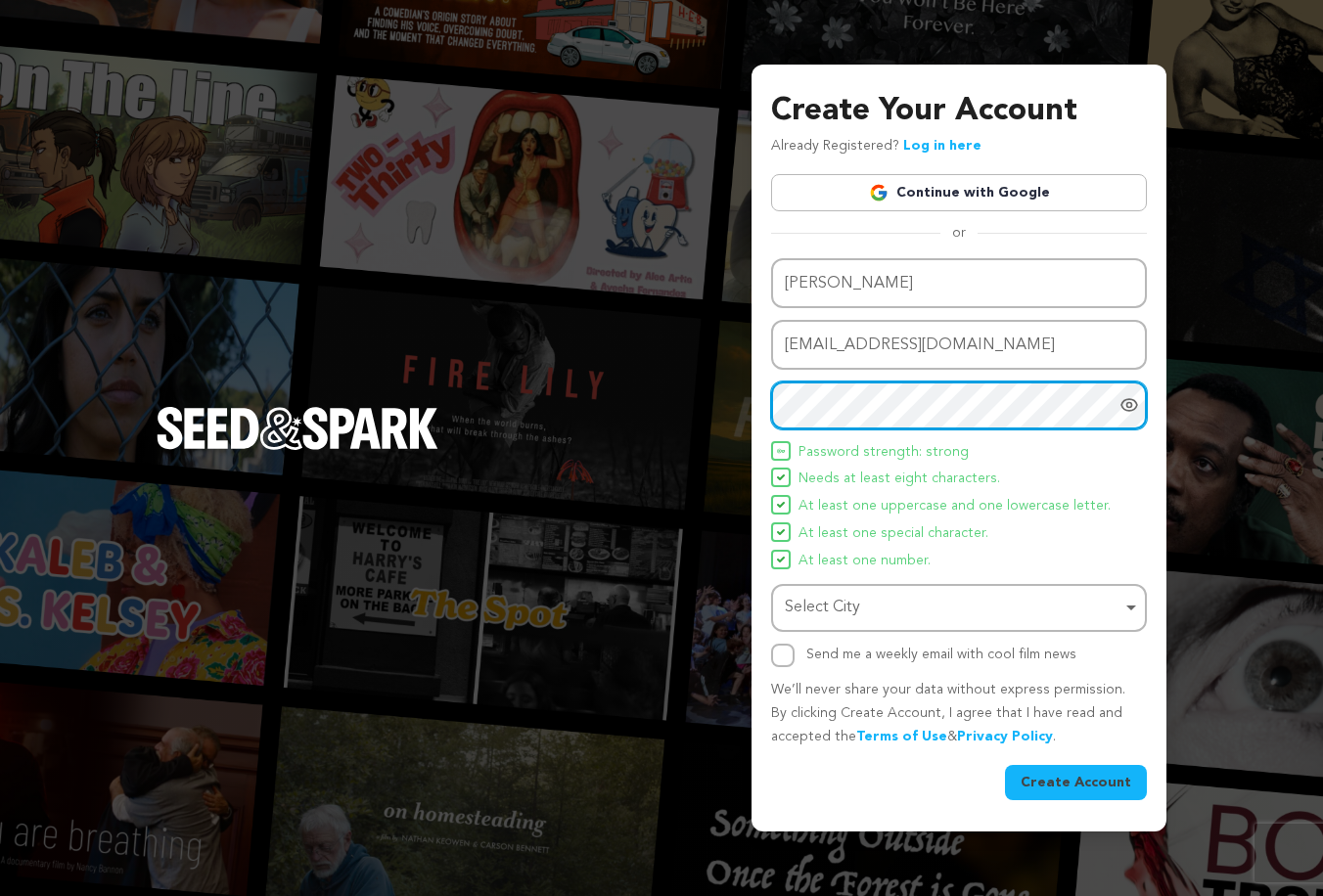 click on "Select City Remove item" at bounding box center [953, 607] 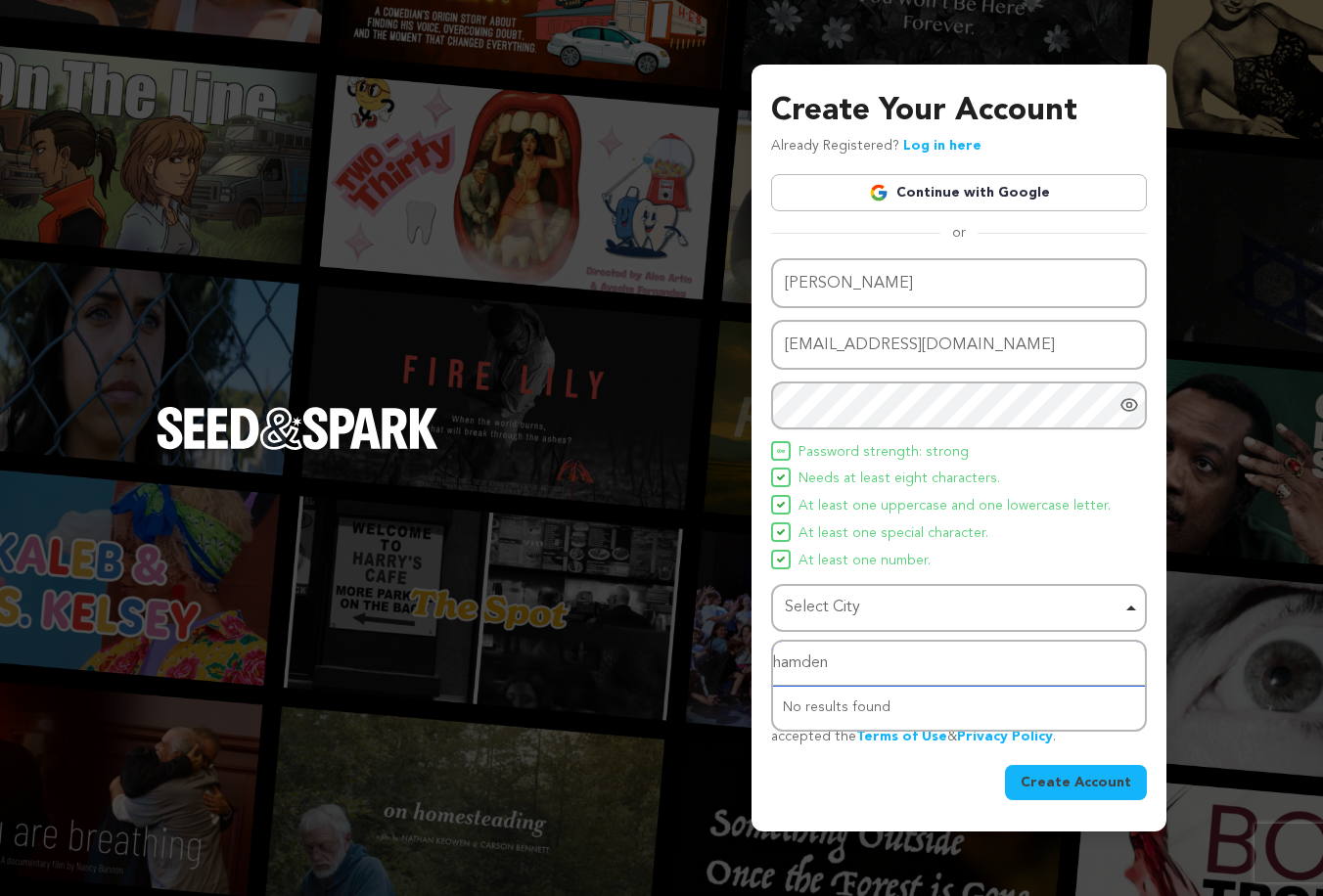 type on "hamden" 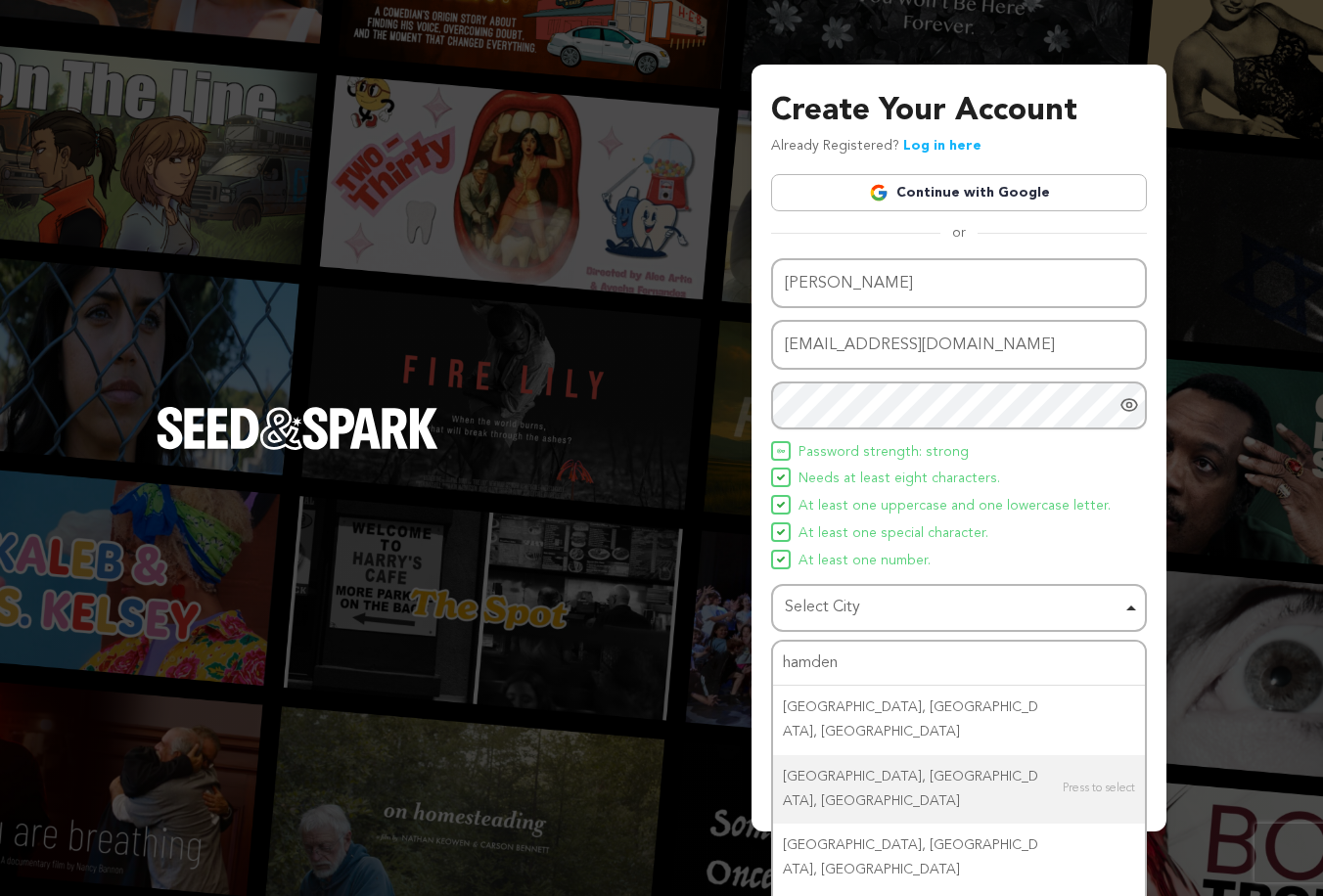 type 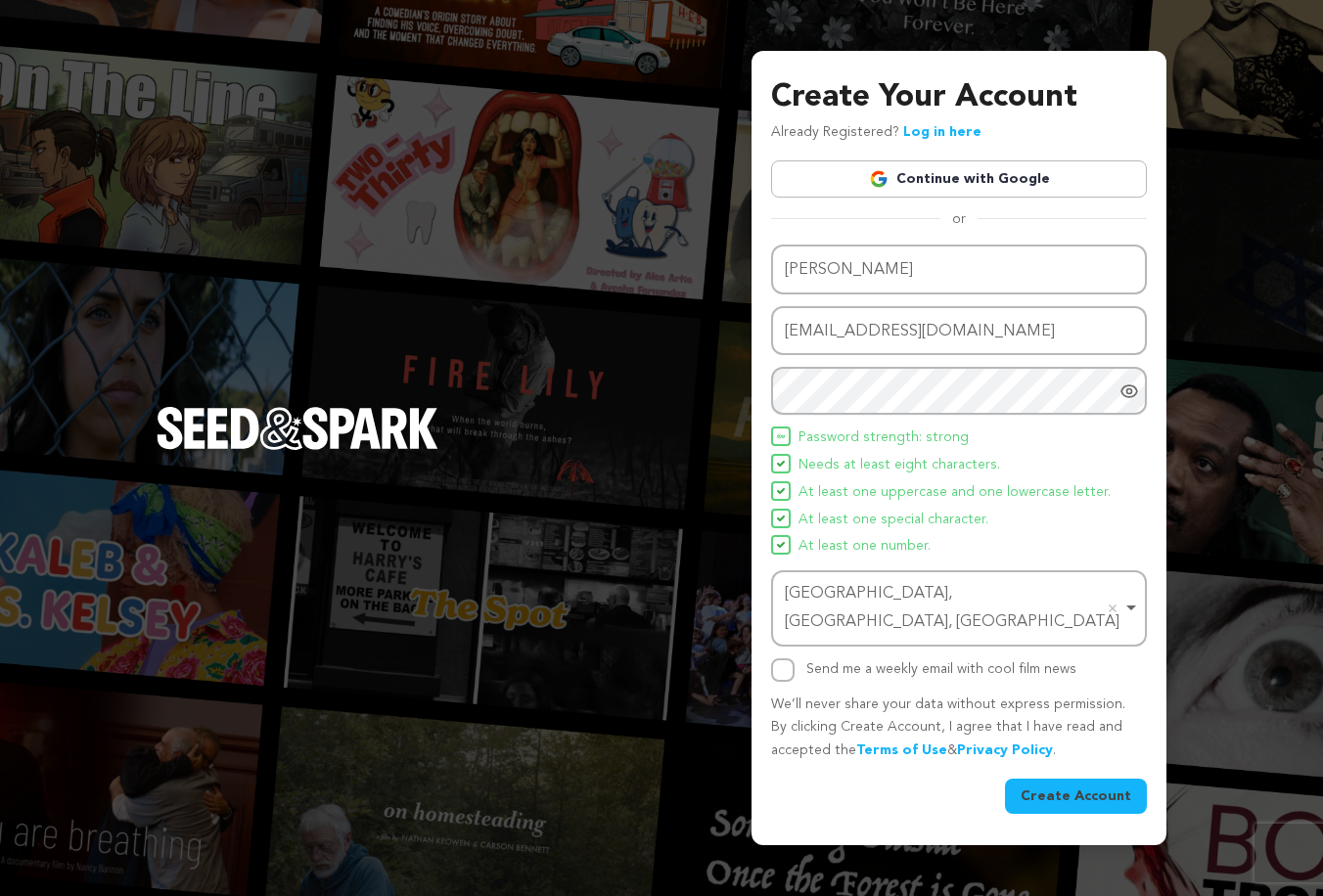 click on "Create Account" at bounding box center (1075, 796) 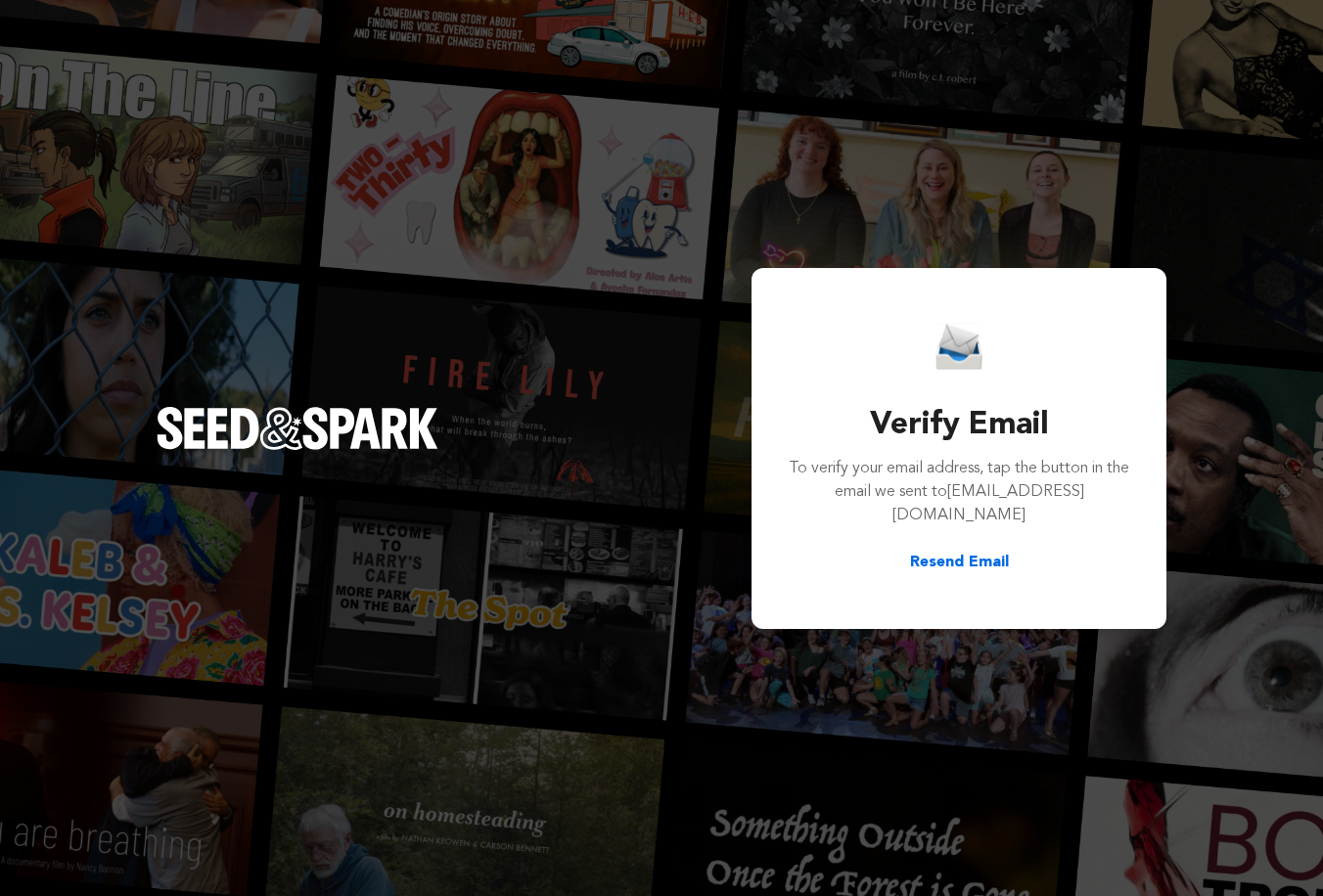scroll, scrollTop: 0, scrollLeft: 0, axis: both 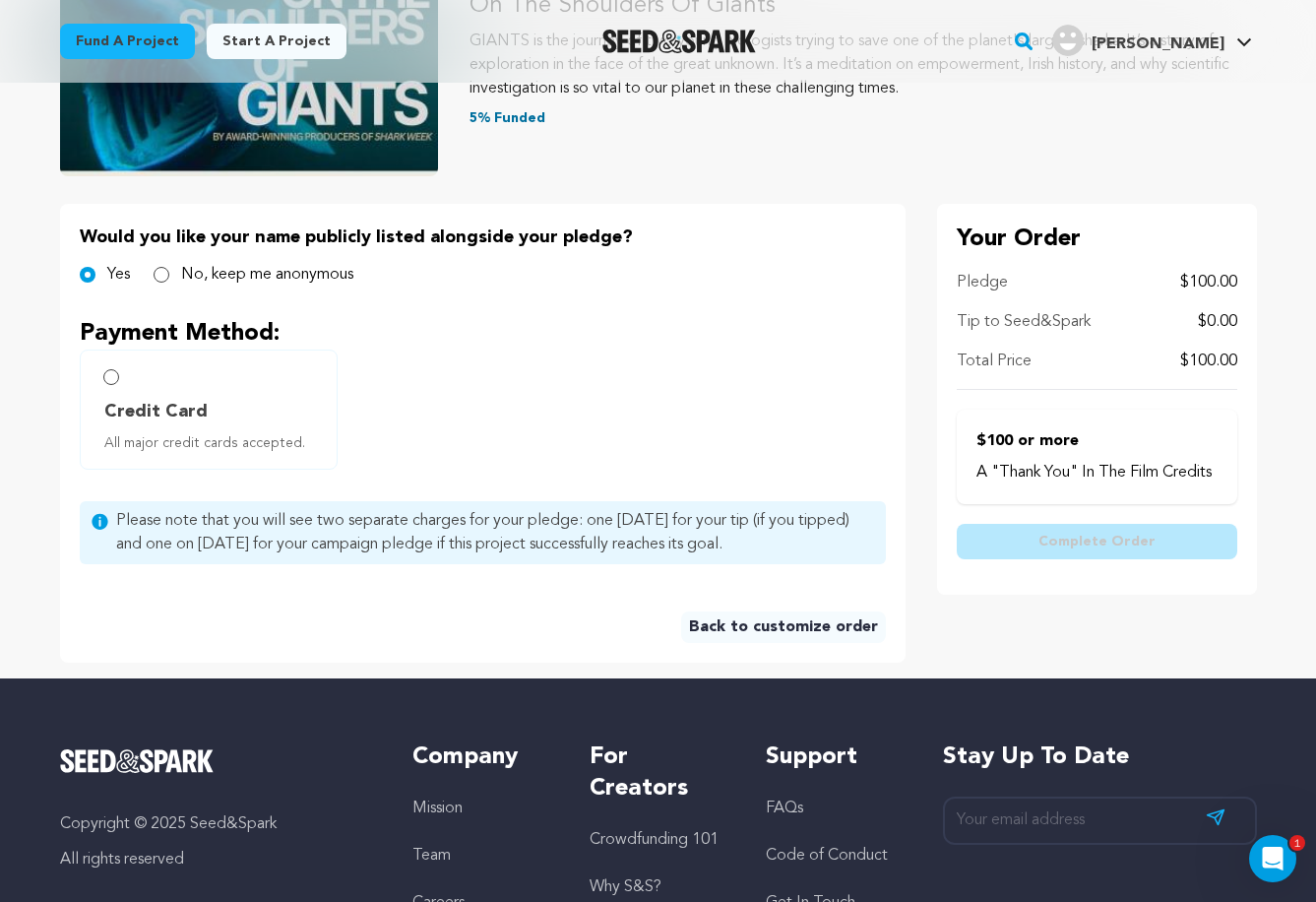 click on "Credit Card
All major credit cards accepted." at bounding box center (209, 410) 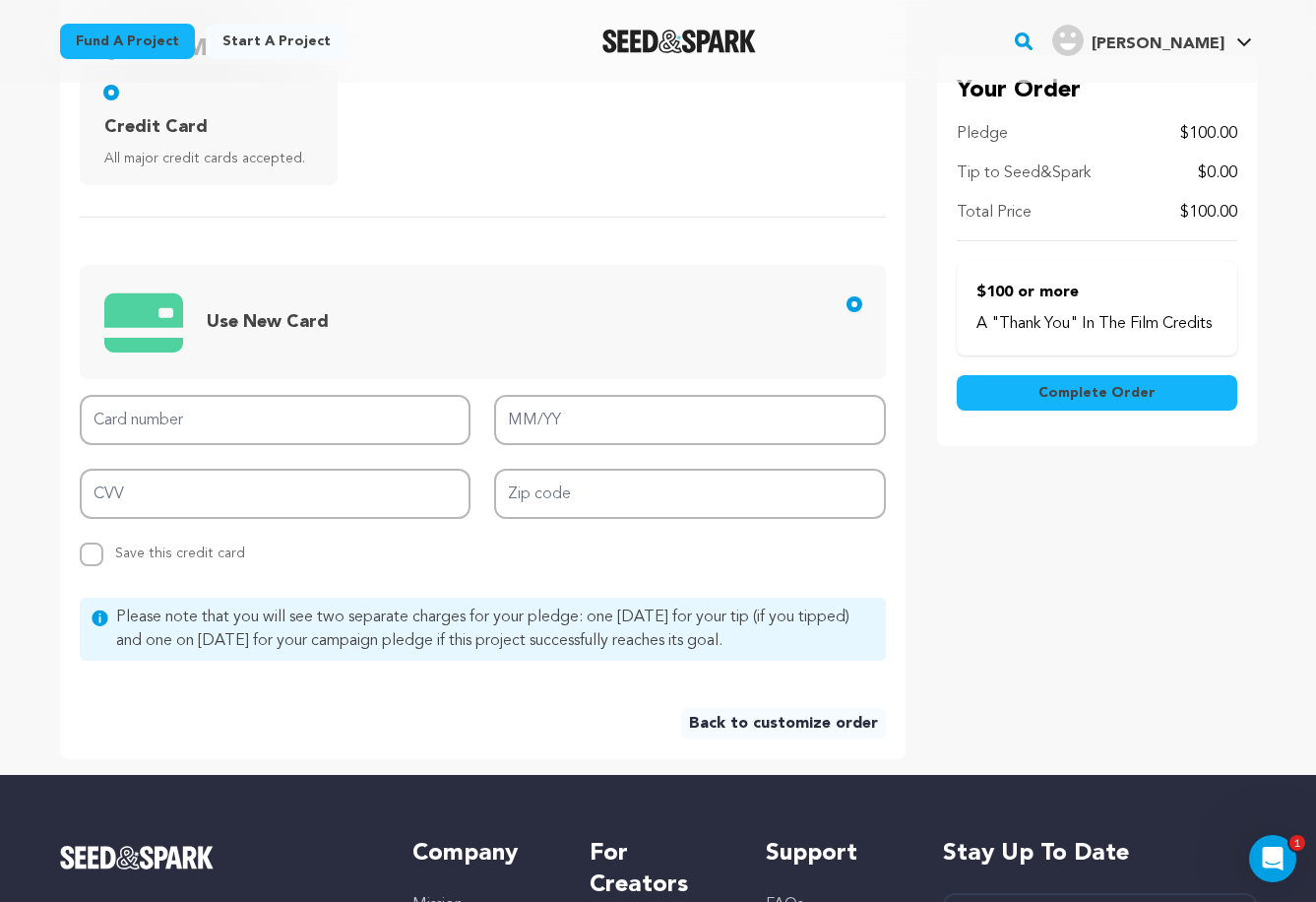 scroll, scrollTop: 591, scrollLeft: 0, axis: vertical 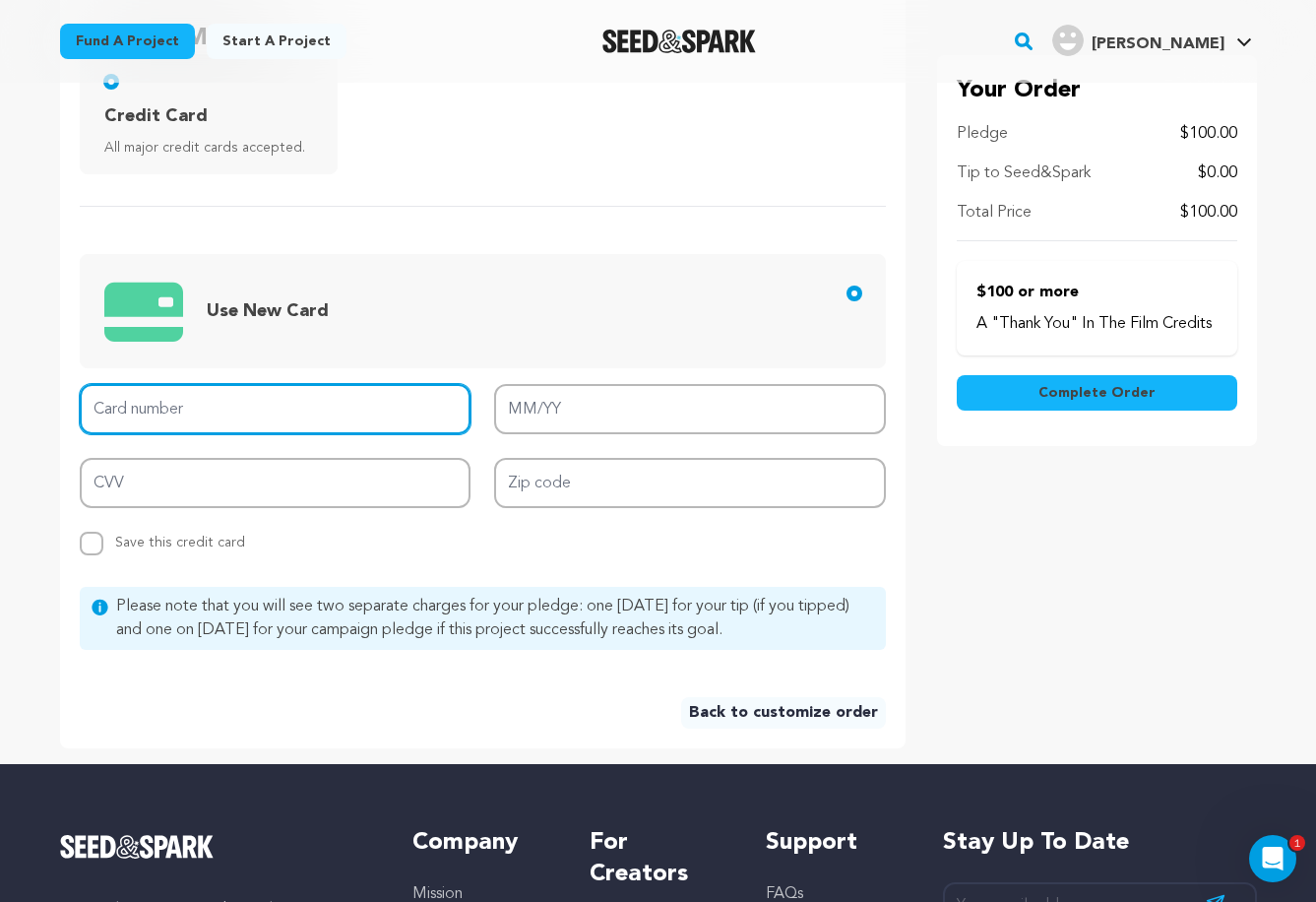 click on "Card number" at bounding box center (276, 409) 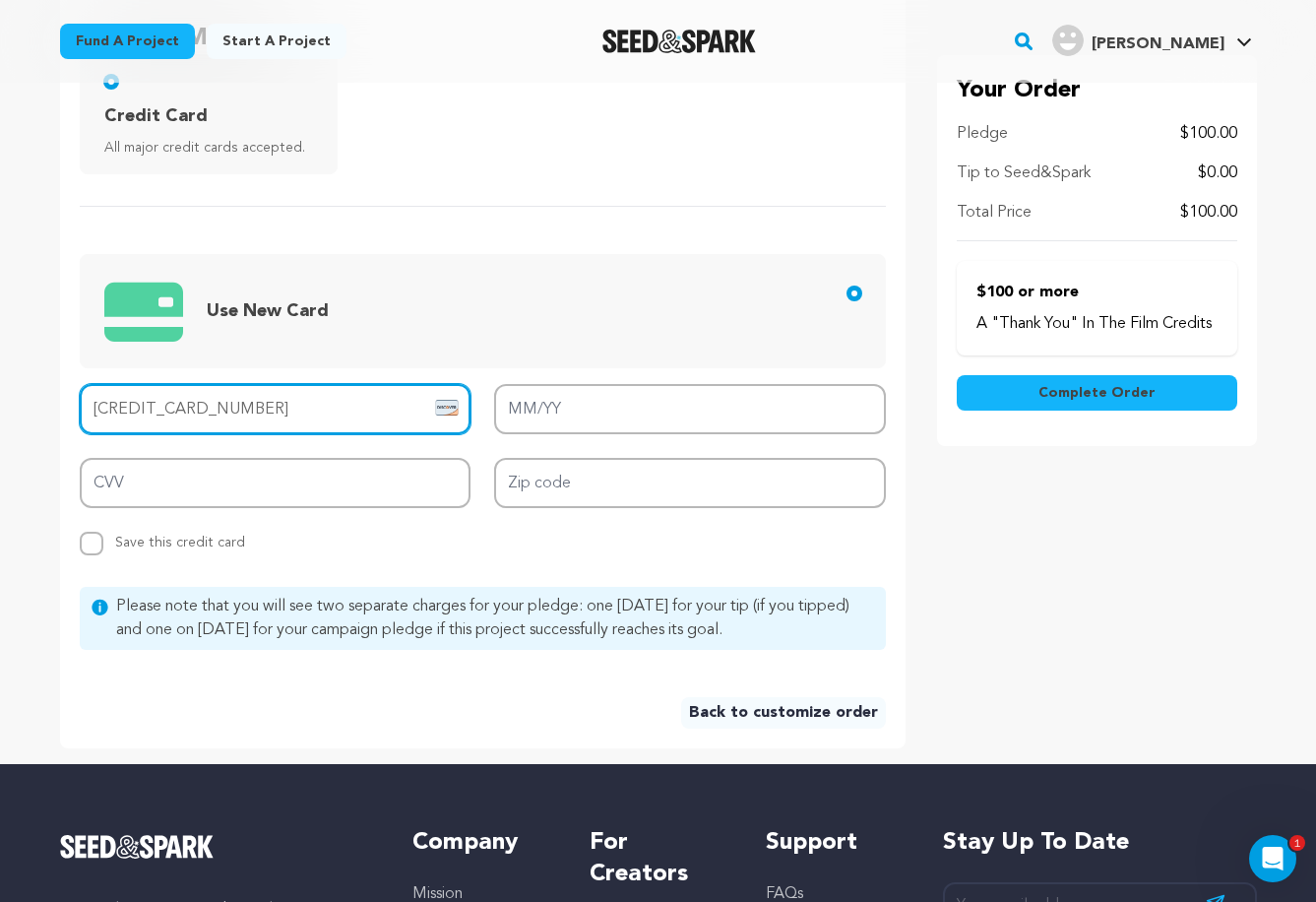 type on "6011 4994 5997 2319" 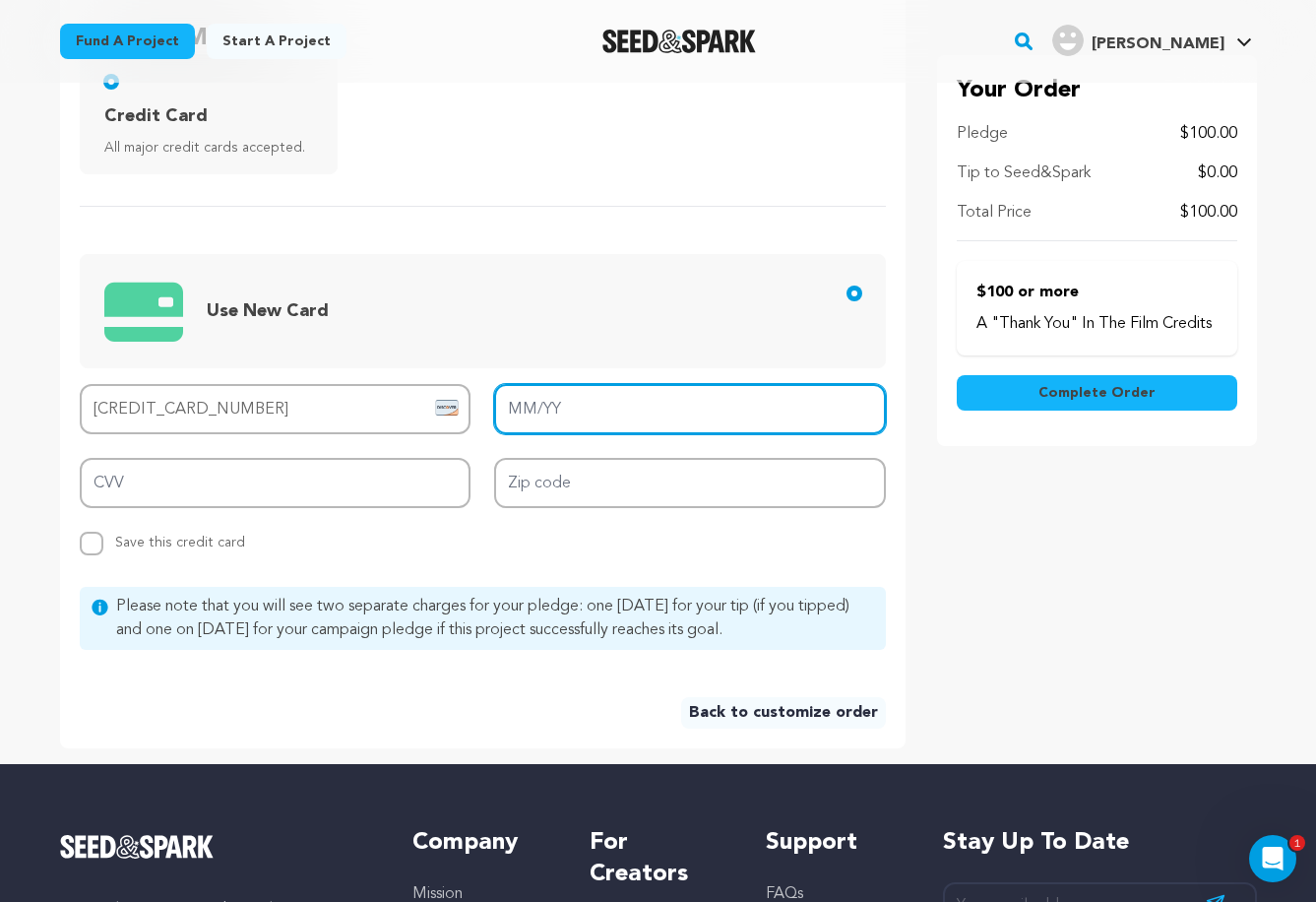 click on "MM/YY" at bounding box center (690, 409) 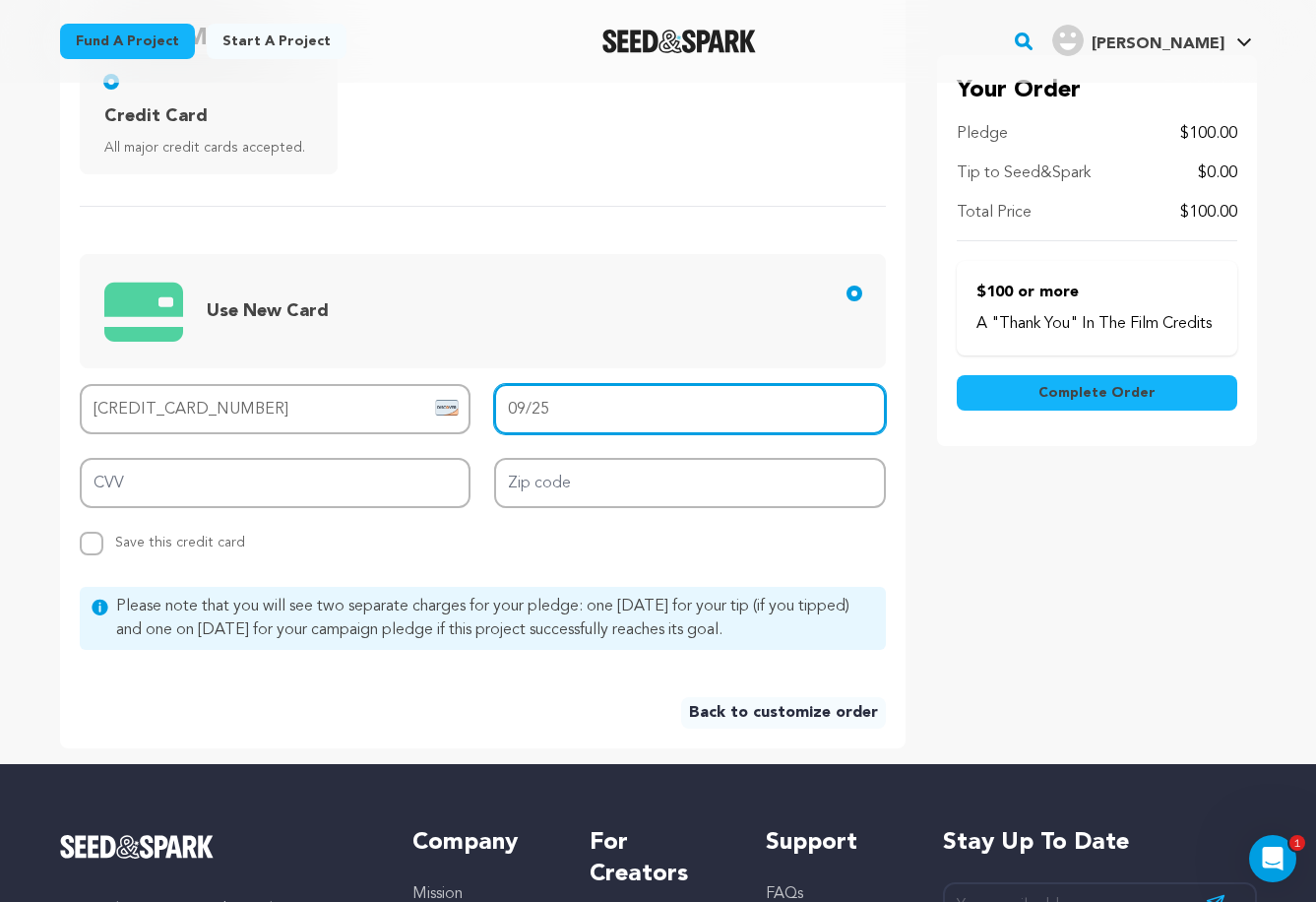 type on "09/25" 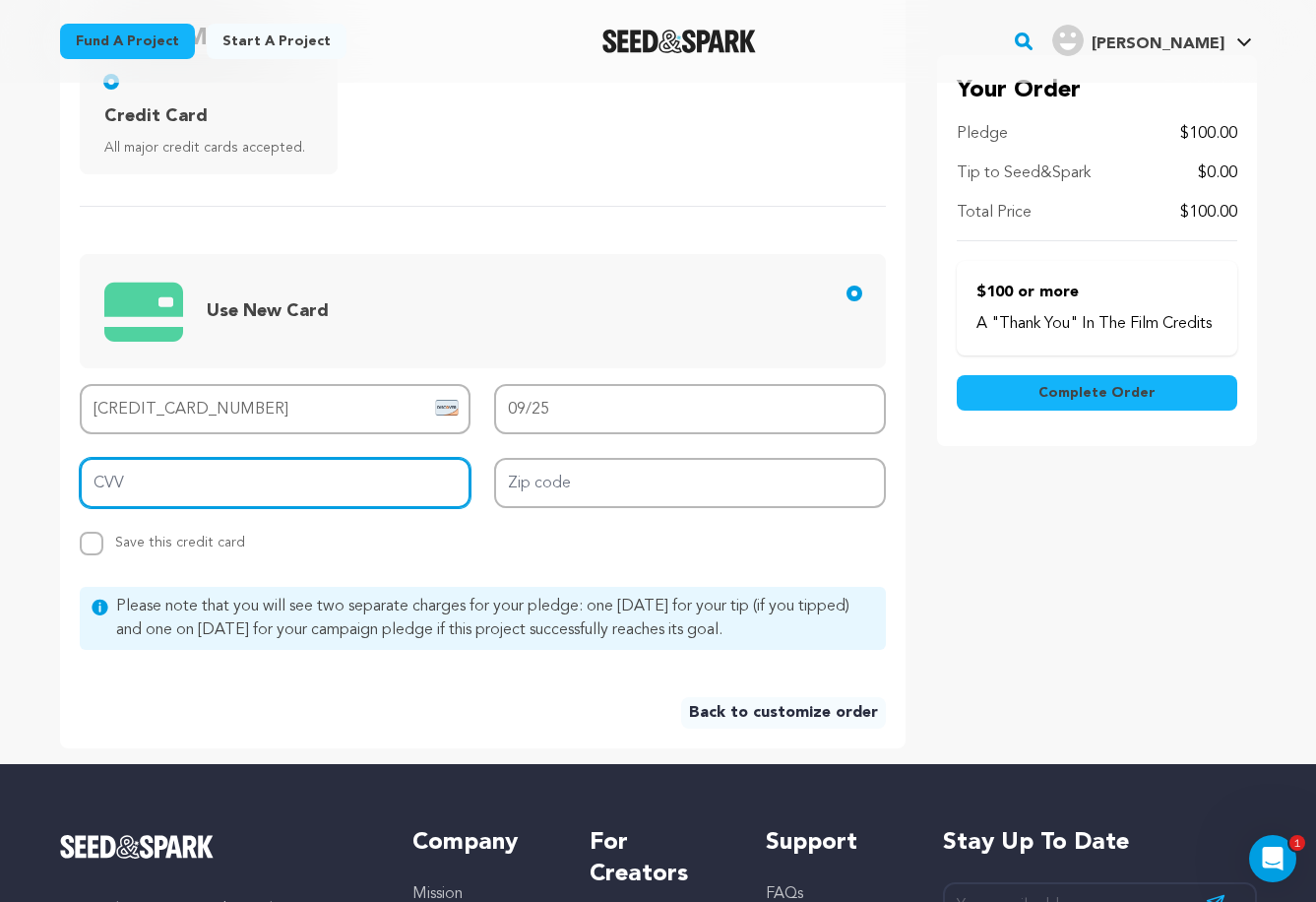 click on "CVV" at bounding box center (276, 483) 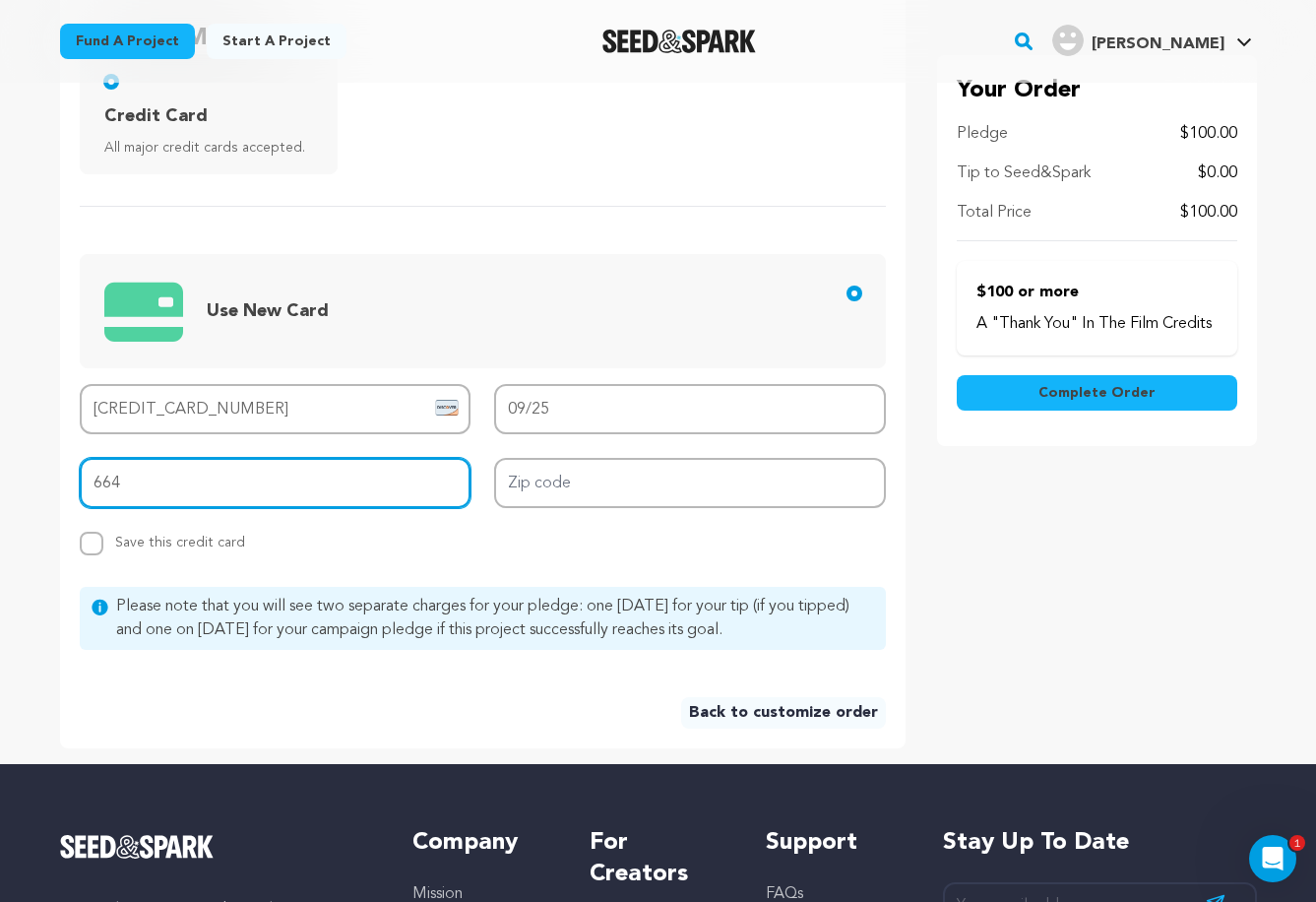type on "664" 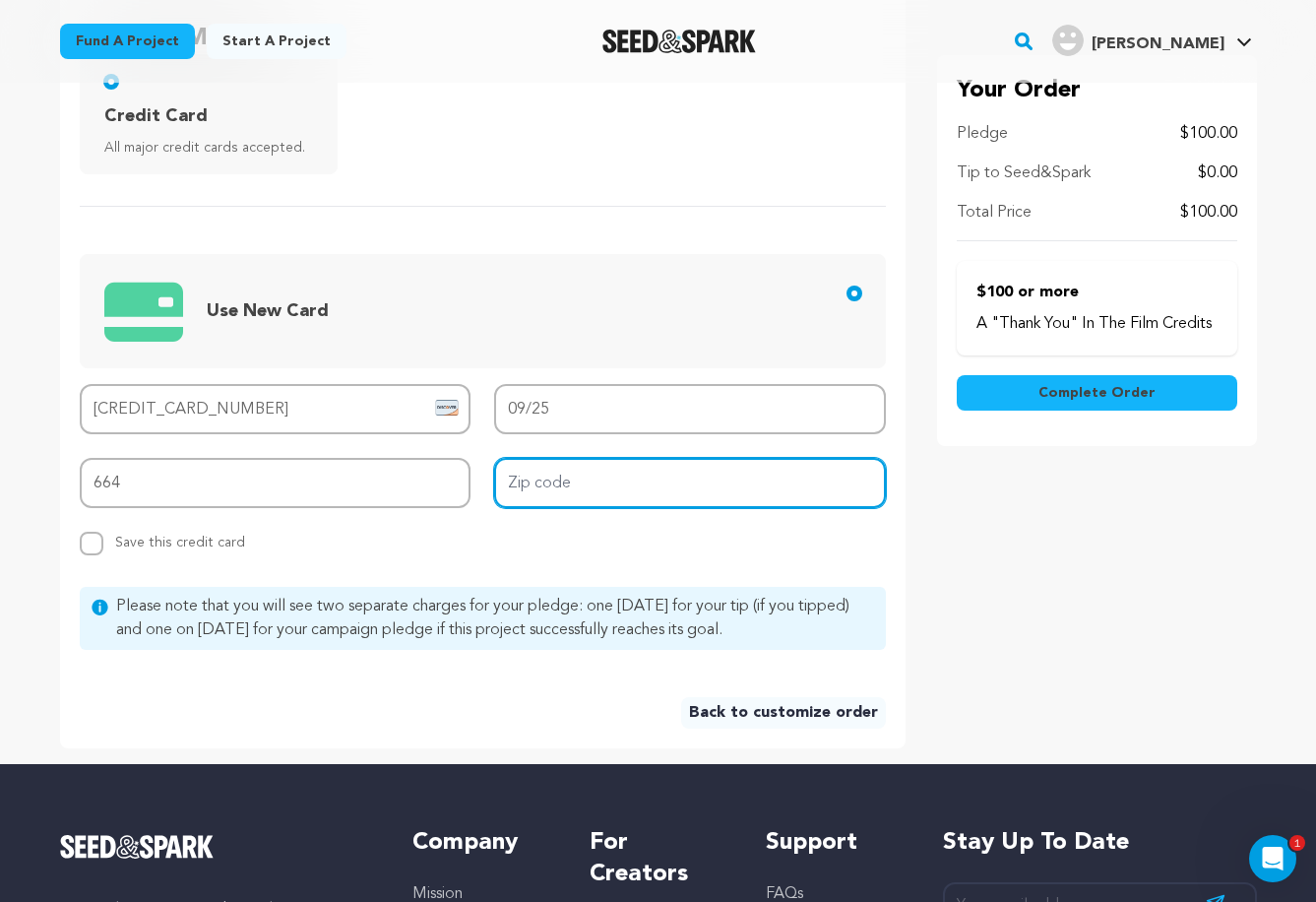 click on "Zip code" at bounding box center (690, 483) 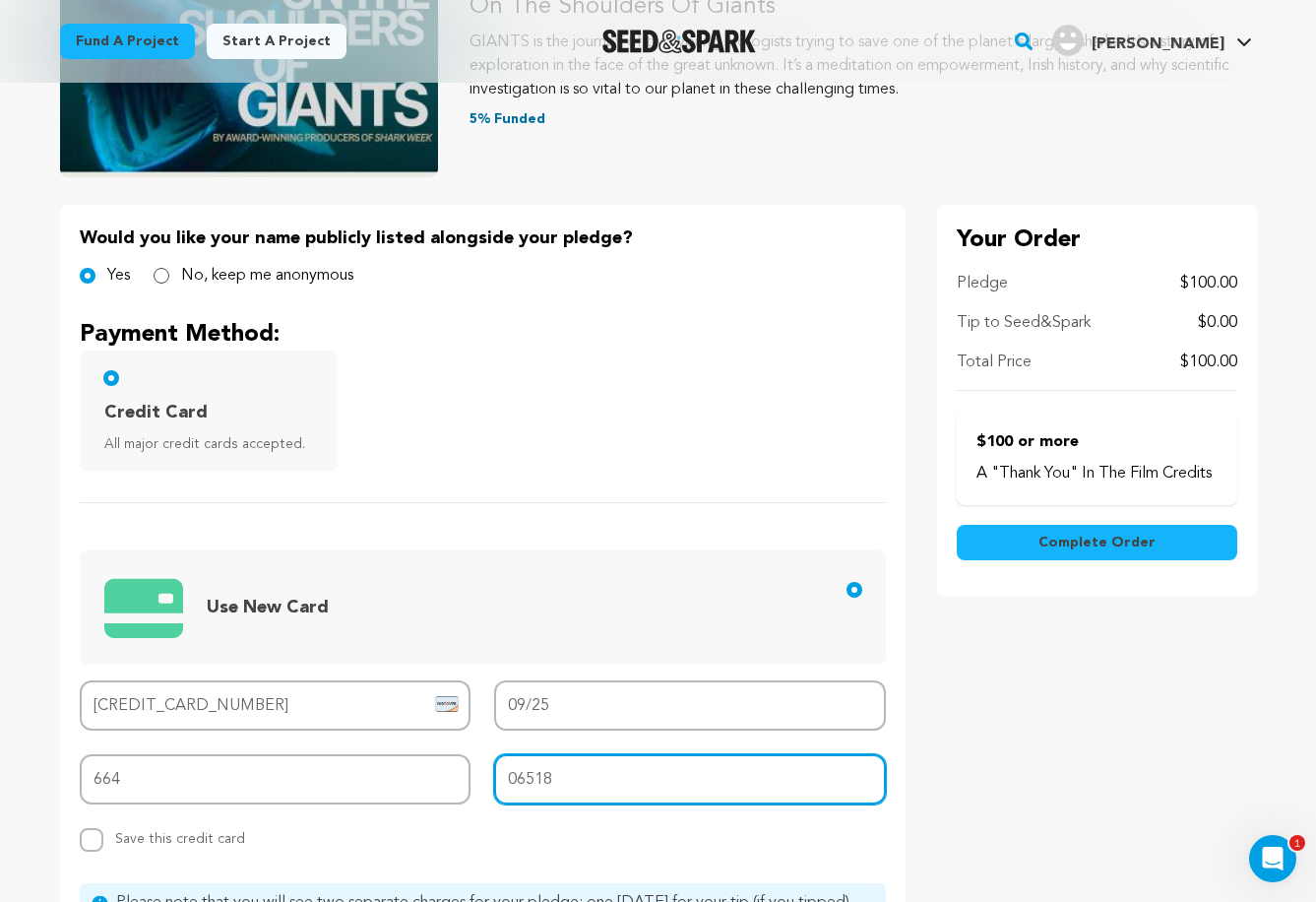 scroll, scrollTop: 295, scrollLeft: 0, axis: vertical 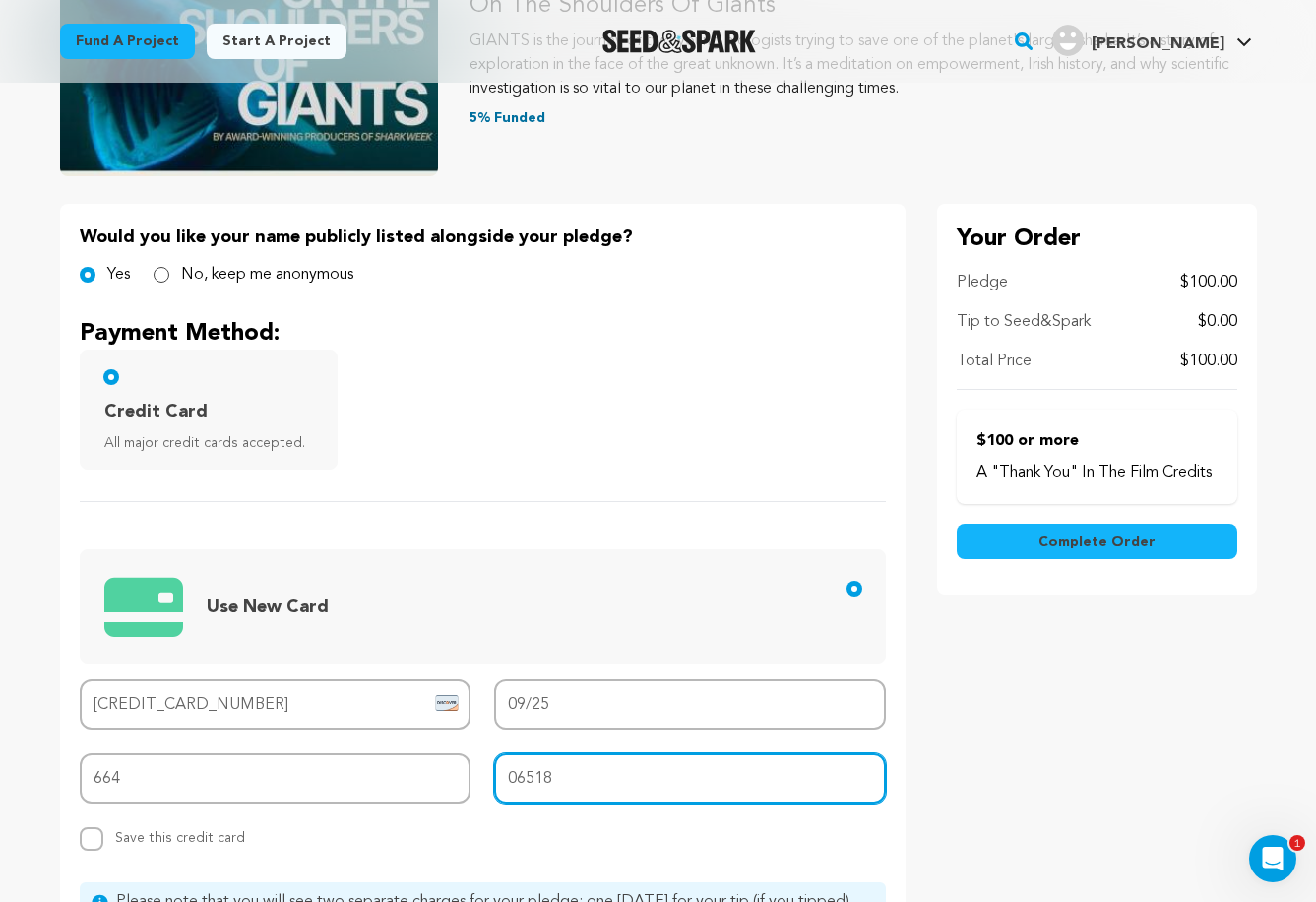 type on "06518" 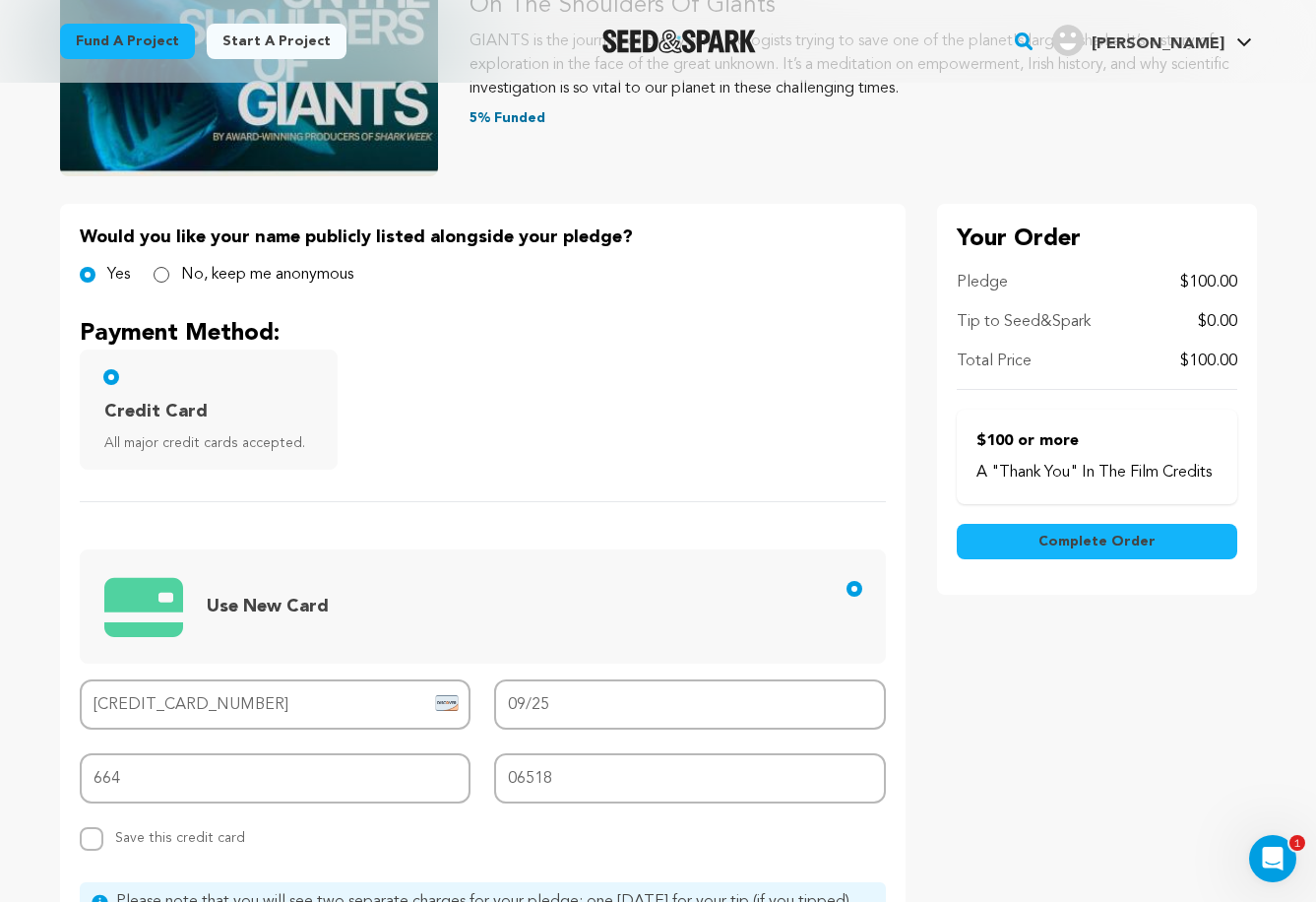 click on "Complete Order" at bounding box center [1097, 542] 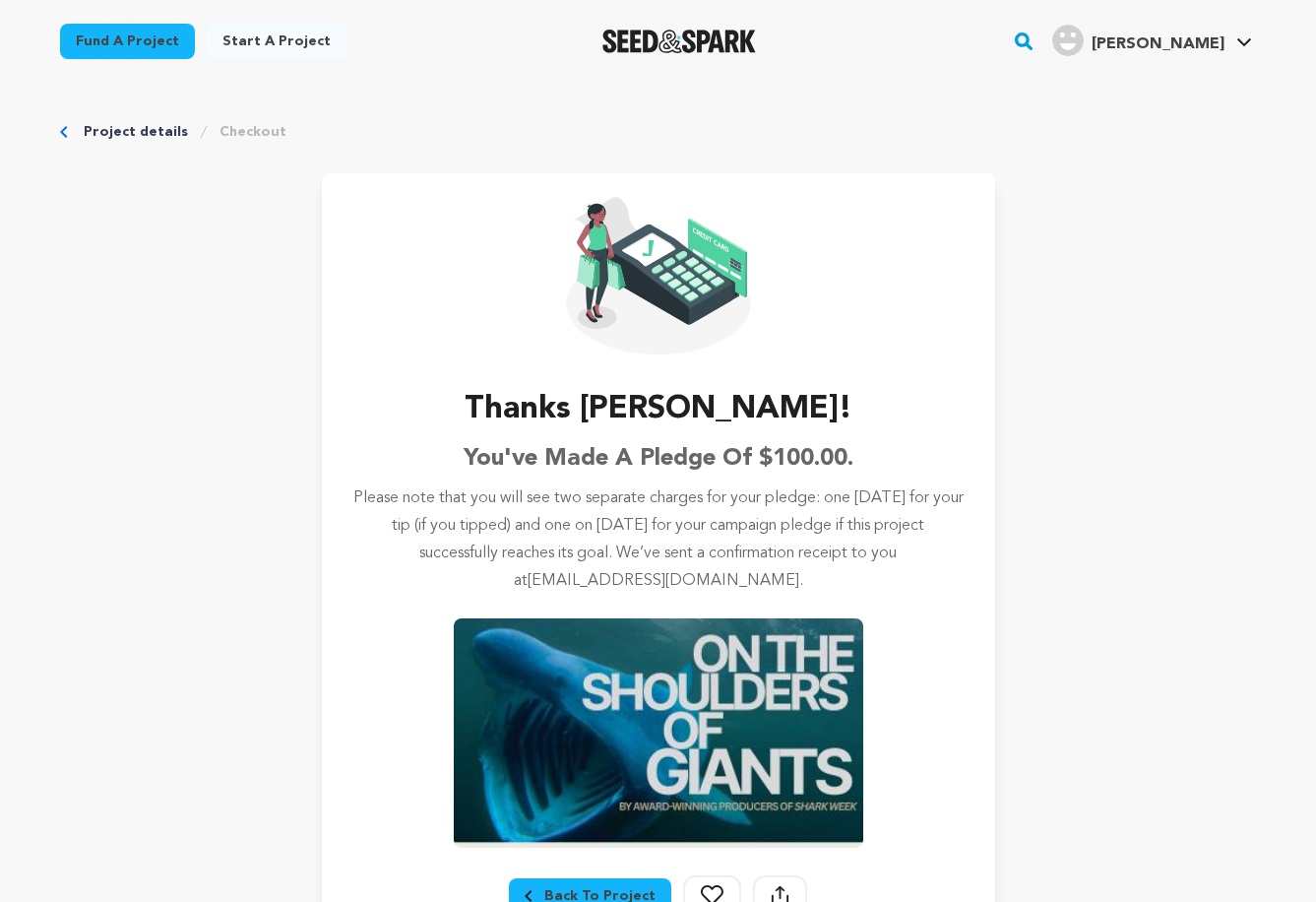 scroll, scrollTop: 0, scrollLeft: 0, axis: both 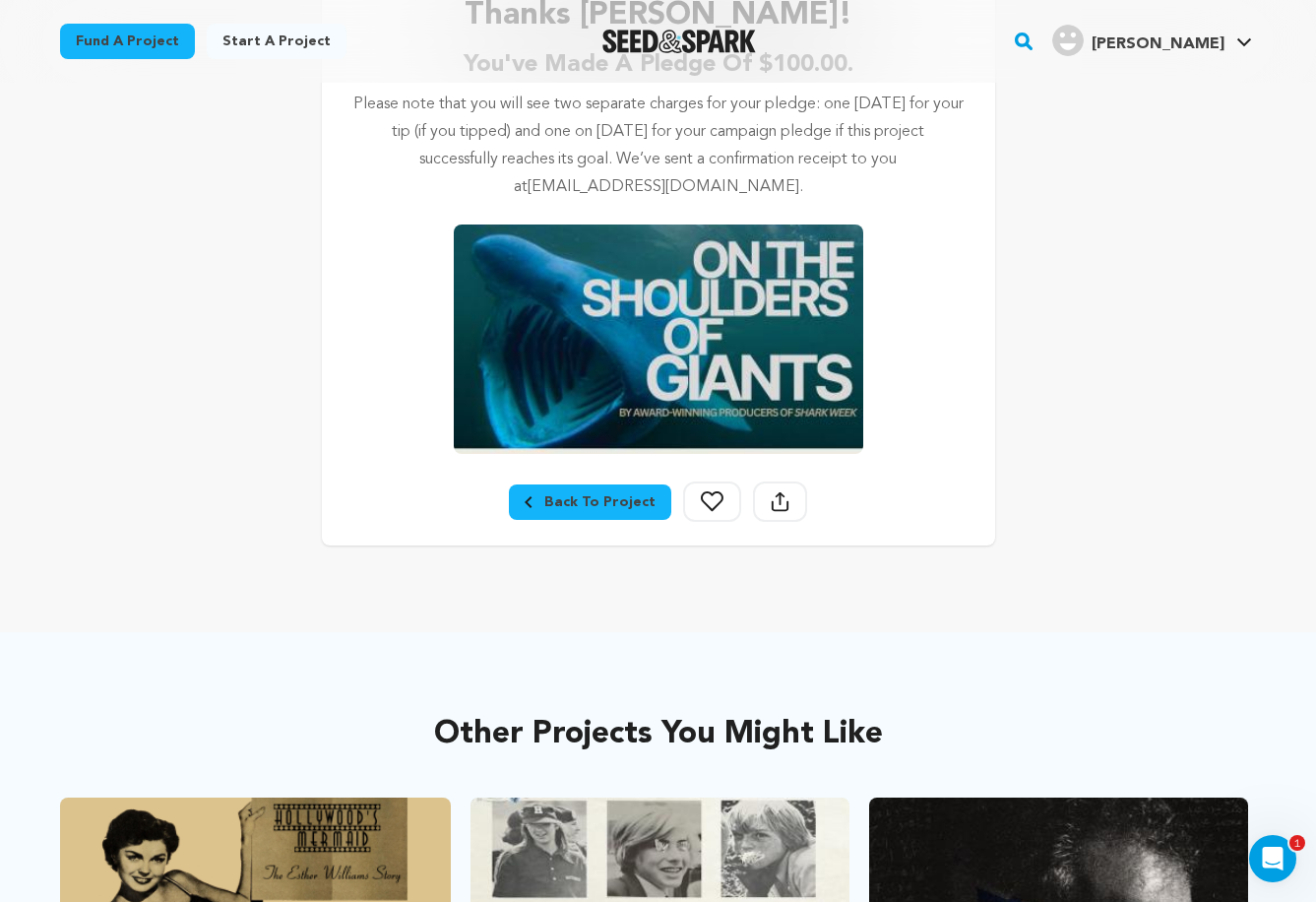 click on "Back To Project" at bounding box center (590, 506) 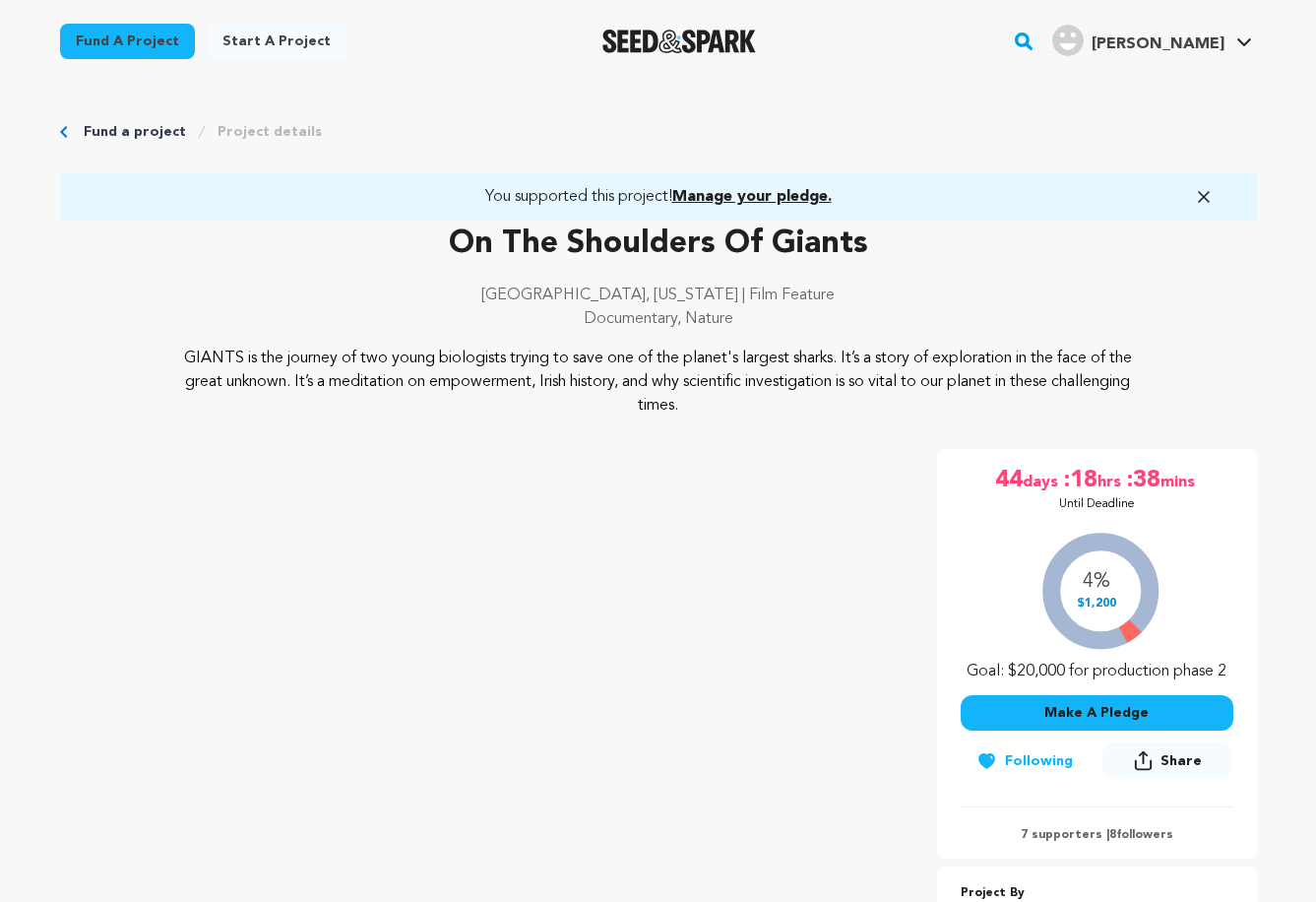 scroll, scrollTop: 0, scrollLeft: 0, axis: both 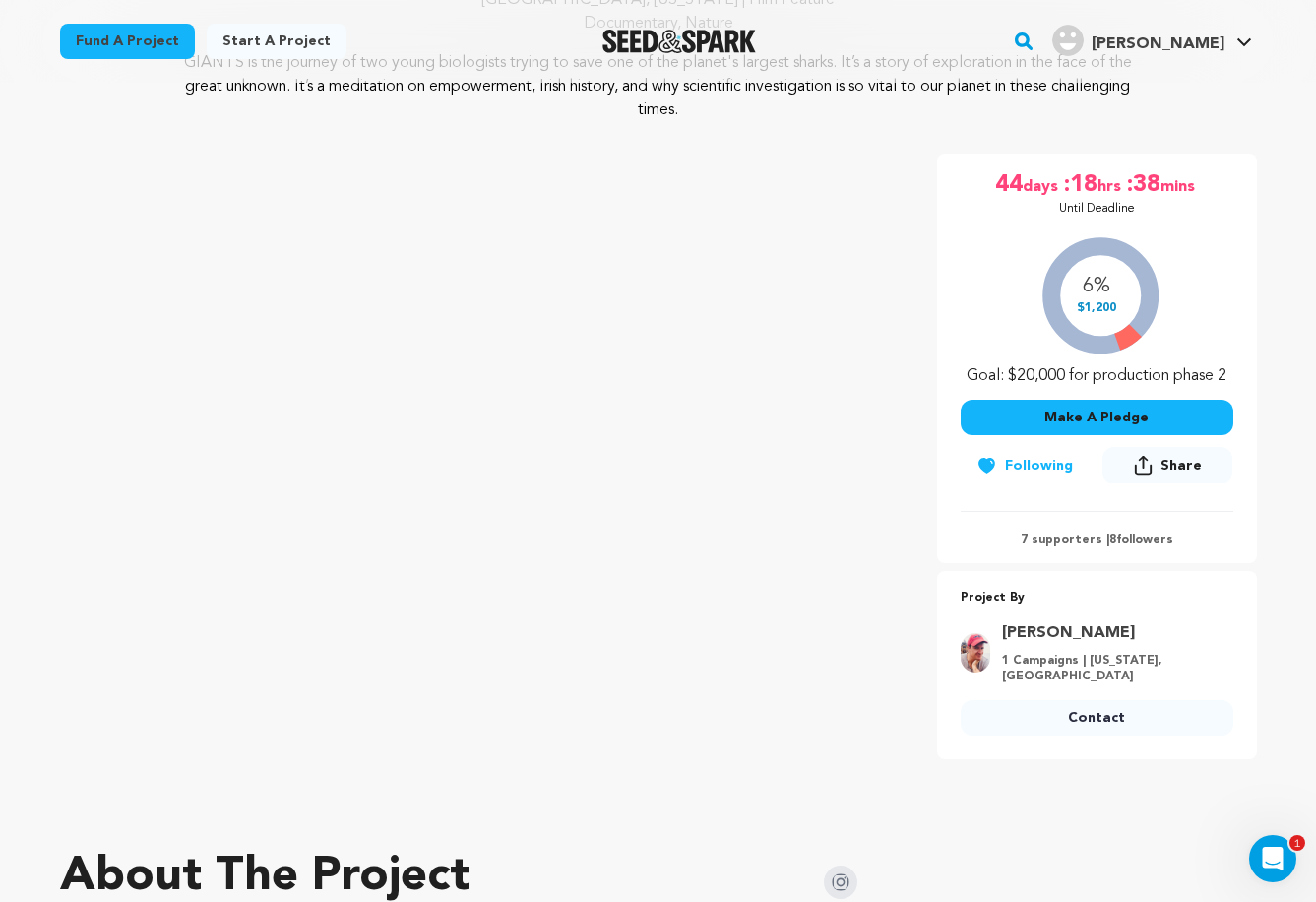 click 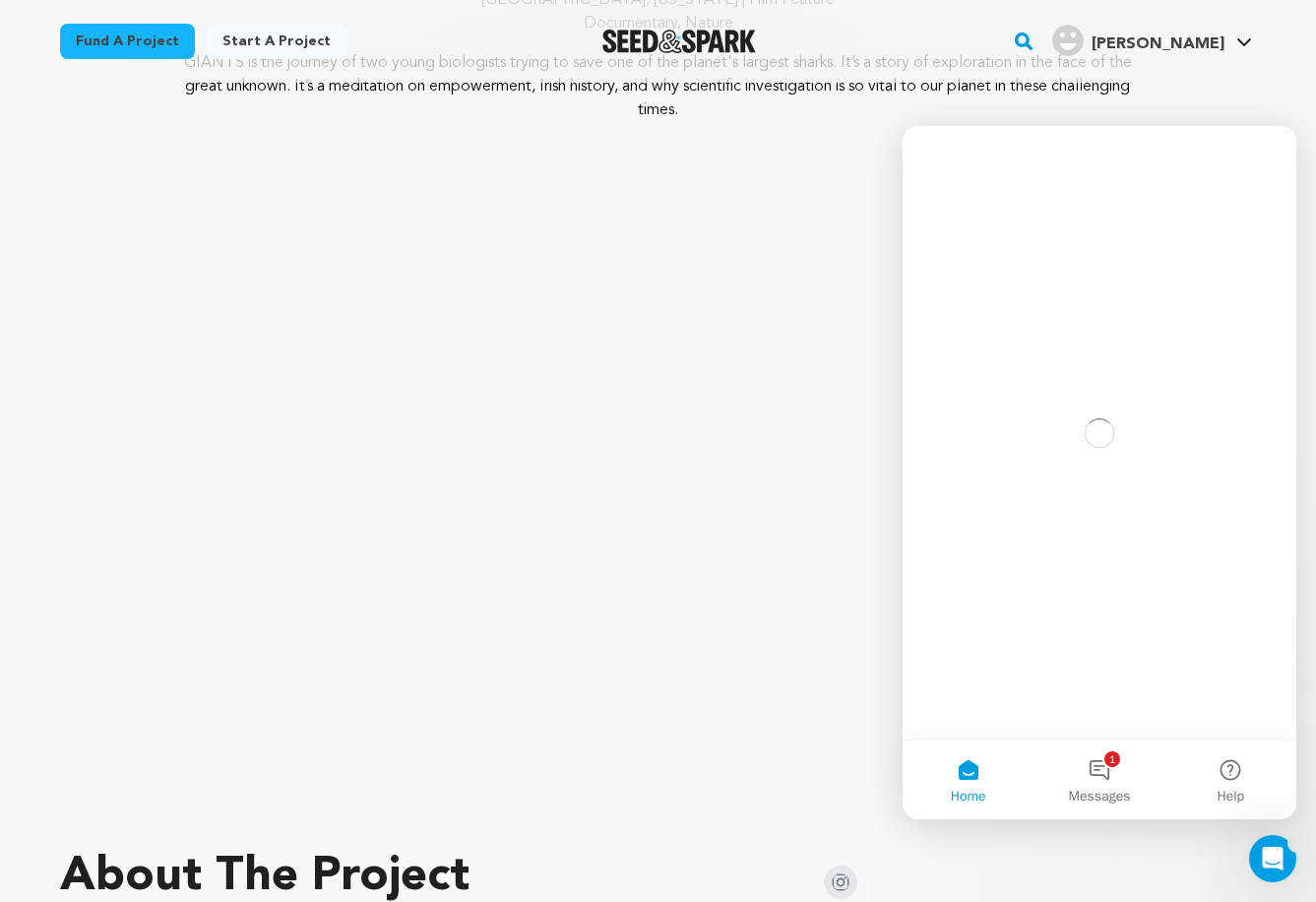 scroll, scrollTop: 0, scrollLeft: 0, axis: both 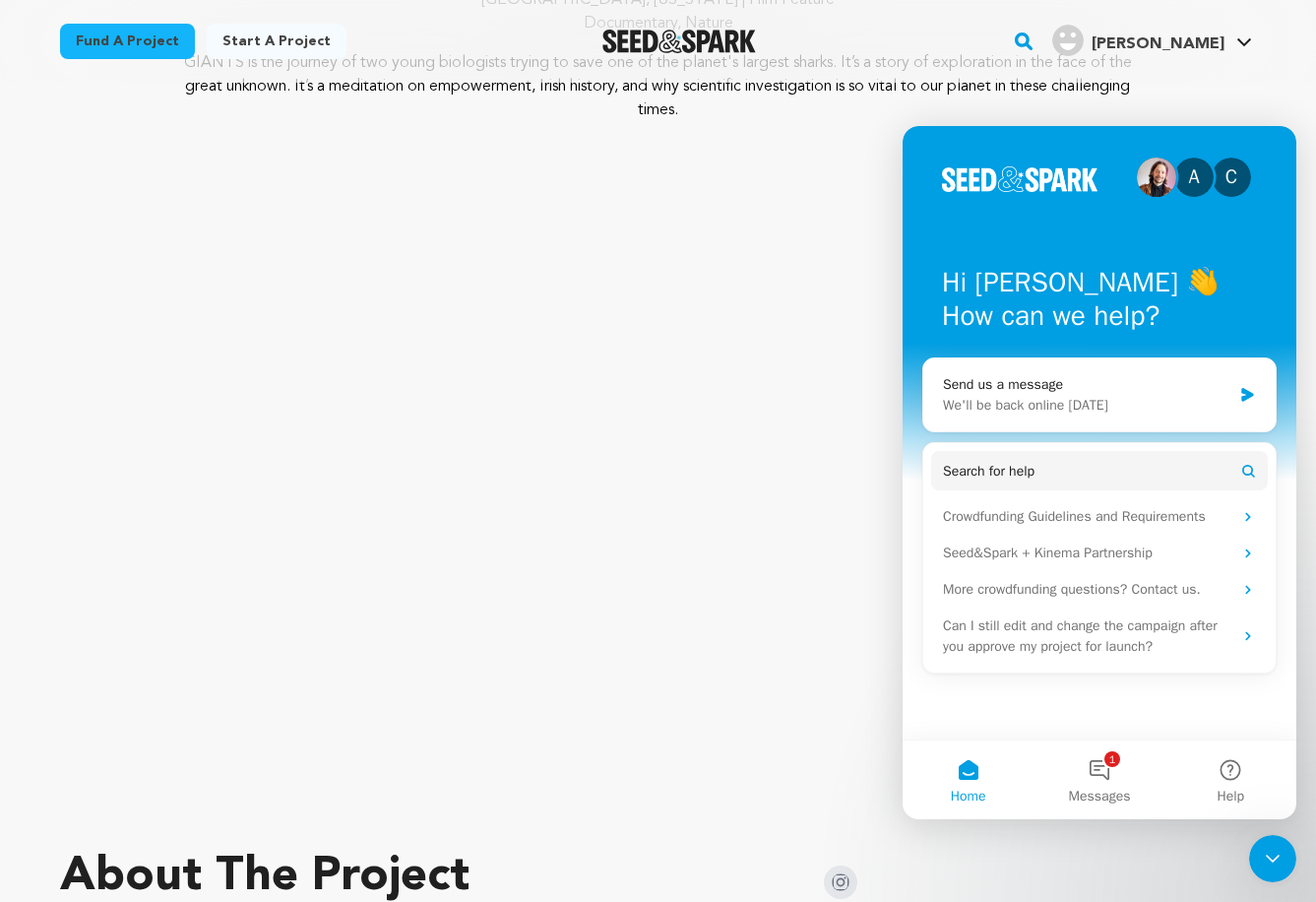click 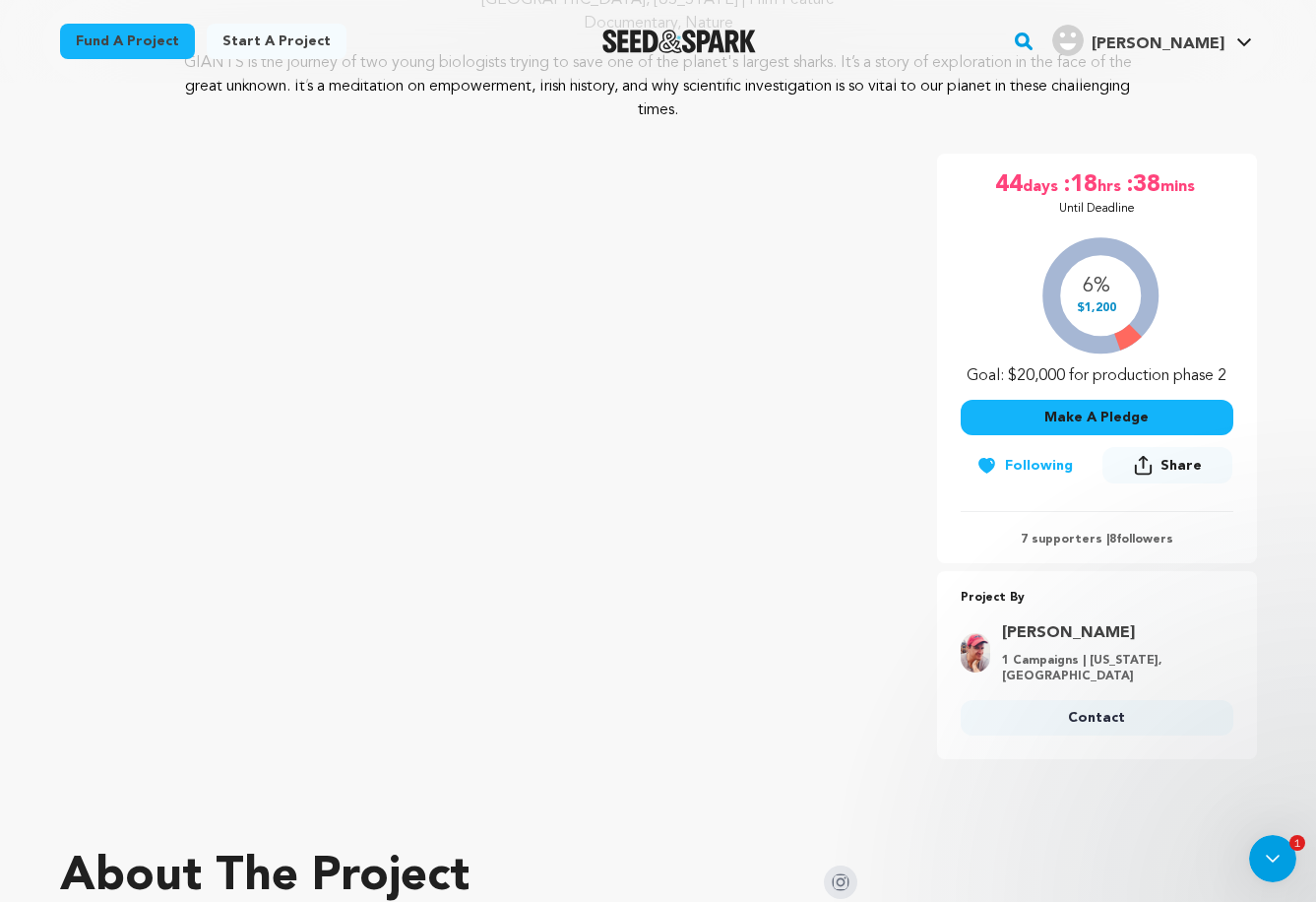 scroll, scrollTop: 0, scrollLeft: 0, axis: both 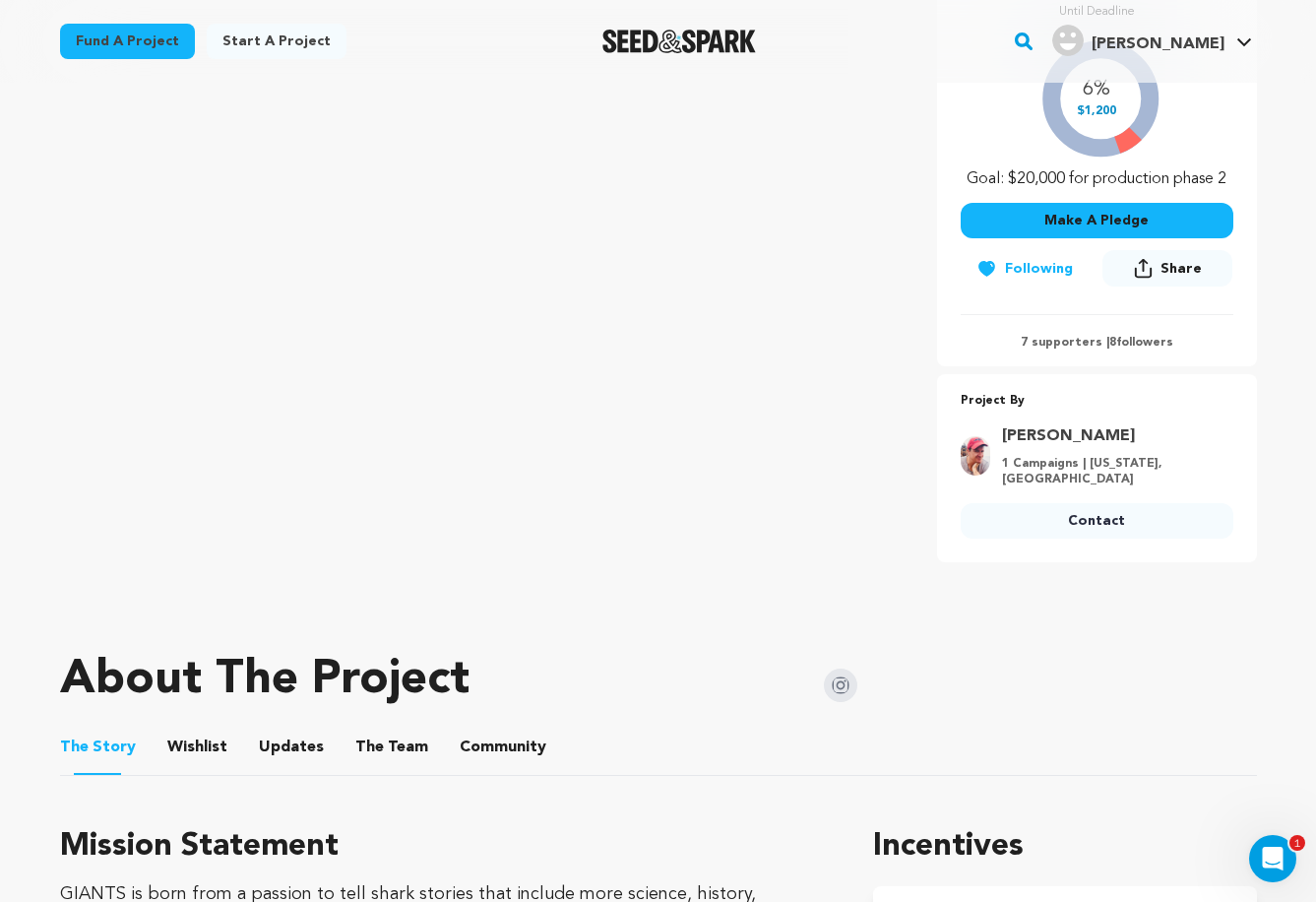 click on "7
supporters |  8
followers" at bounding box center (1097, 343) 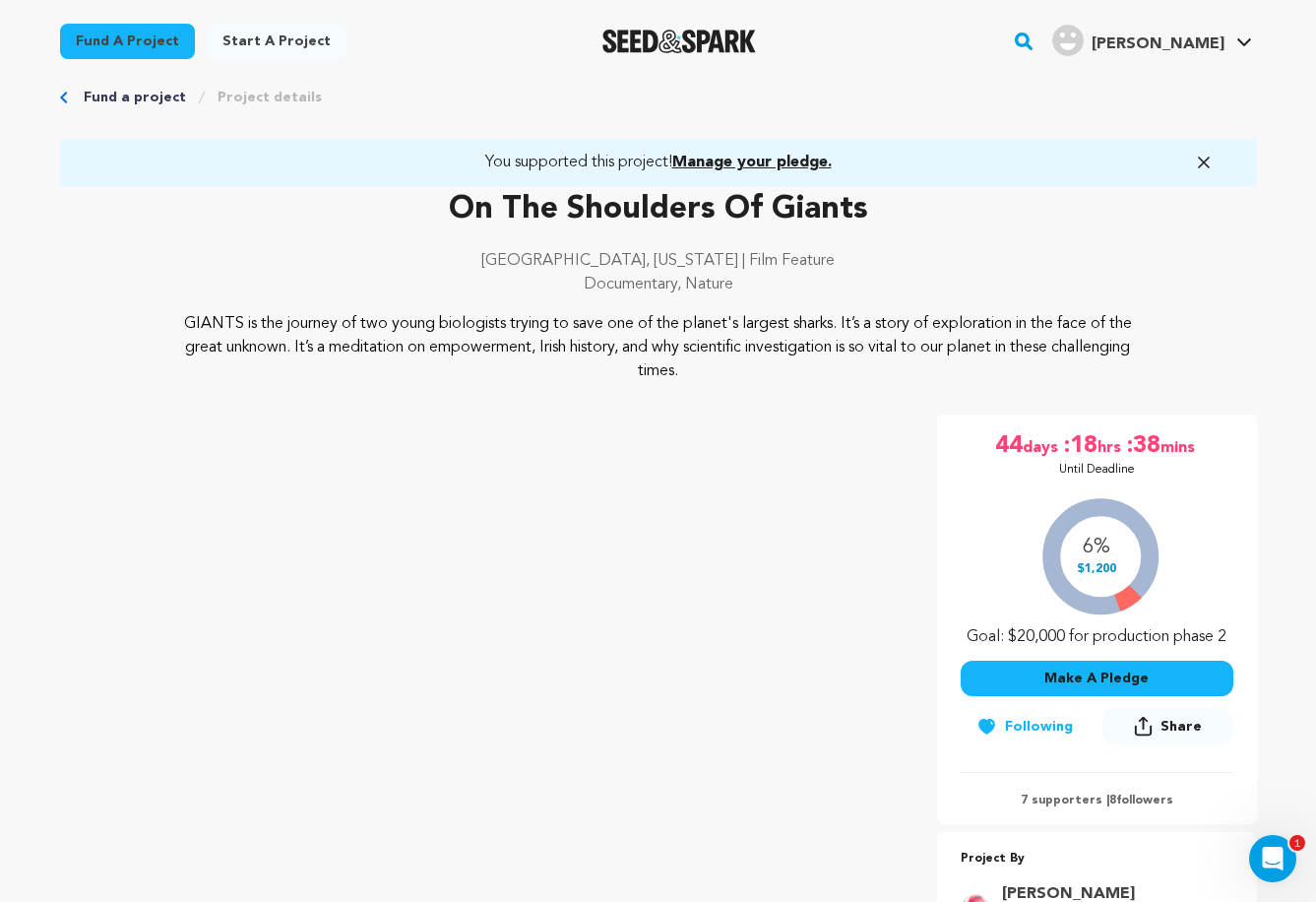 scroll, scrollTop: 0, scrollLeft: 0, axis: both 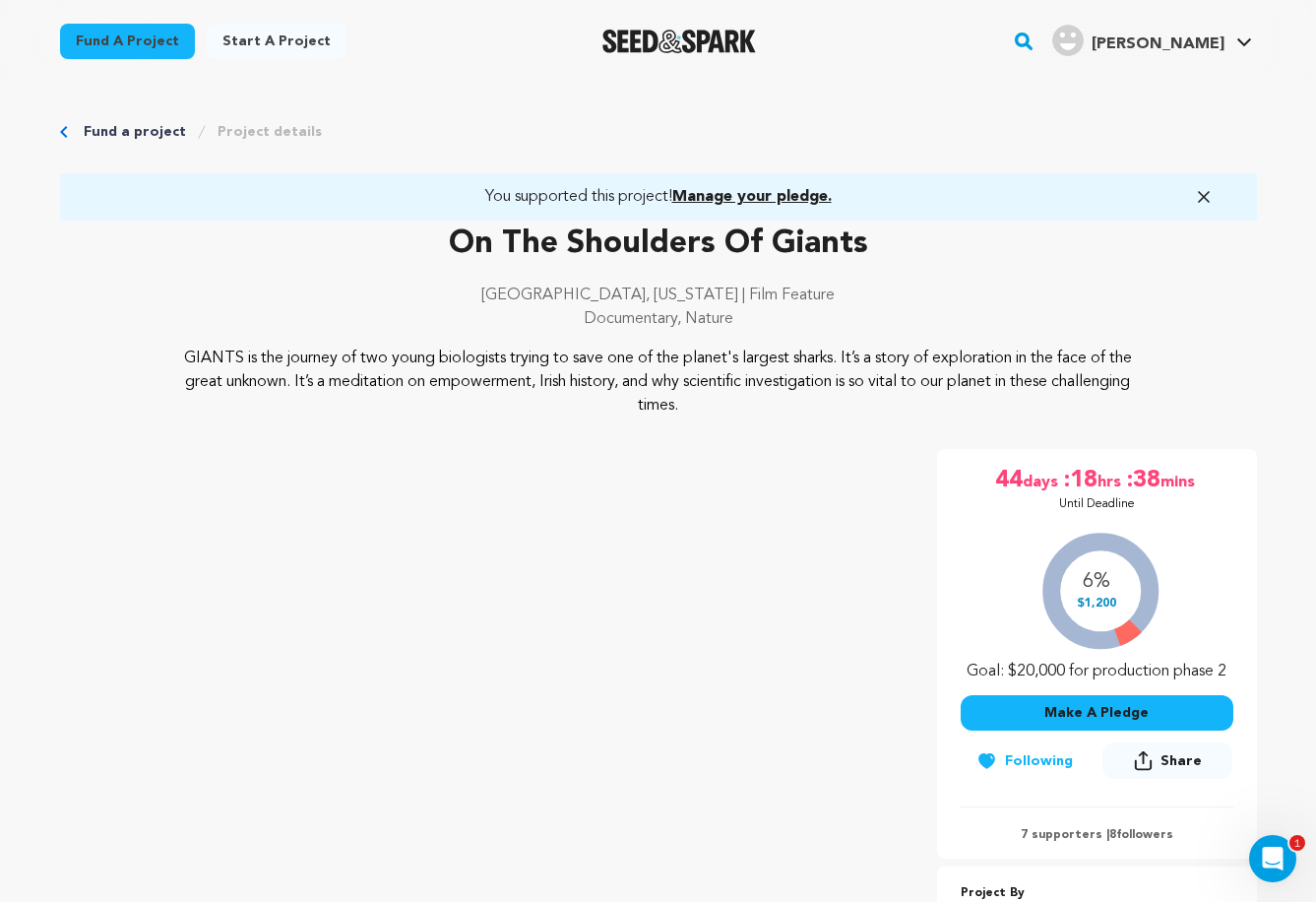 click 